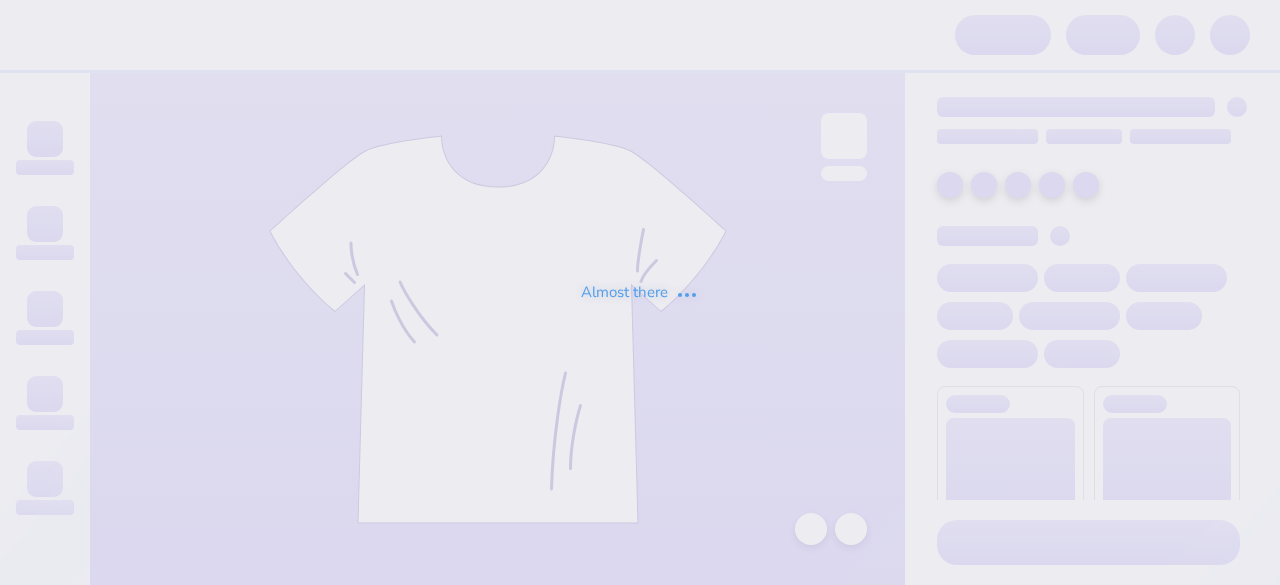 scroll, scrollTop: 0, scrollLeft: 0, axis: both 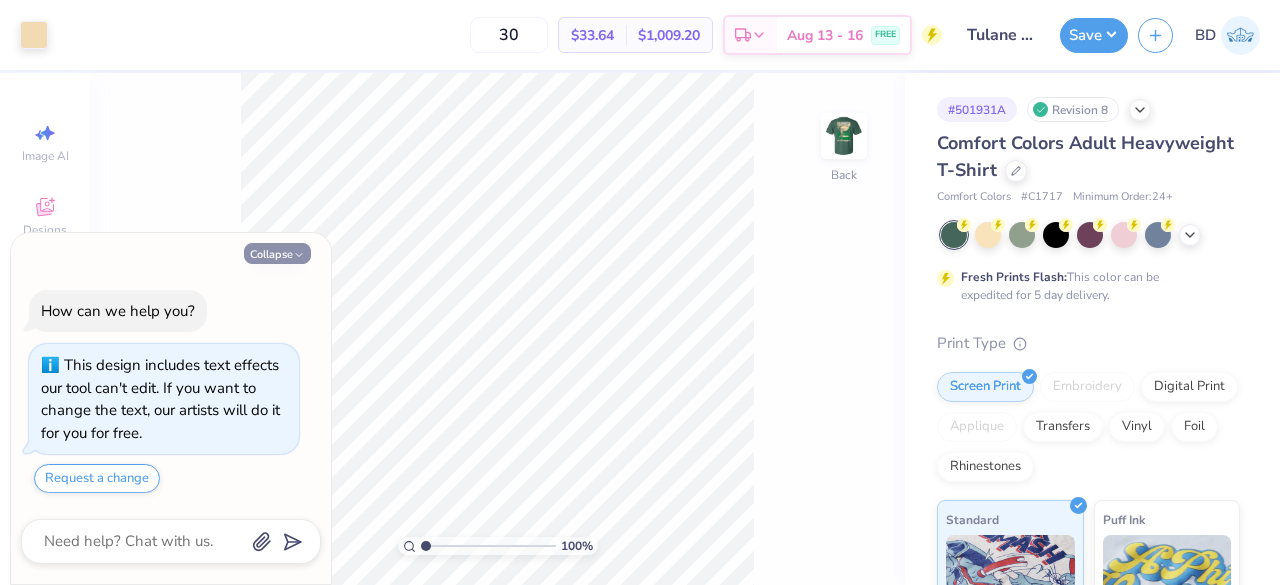 click 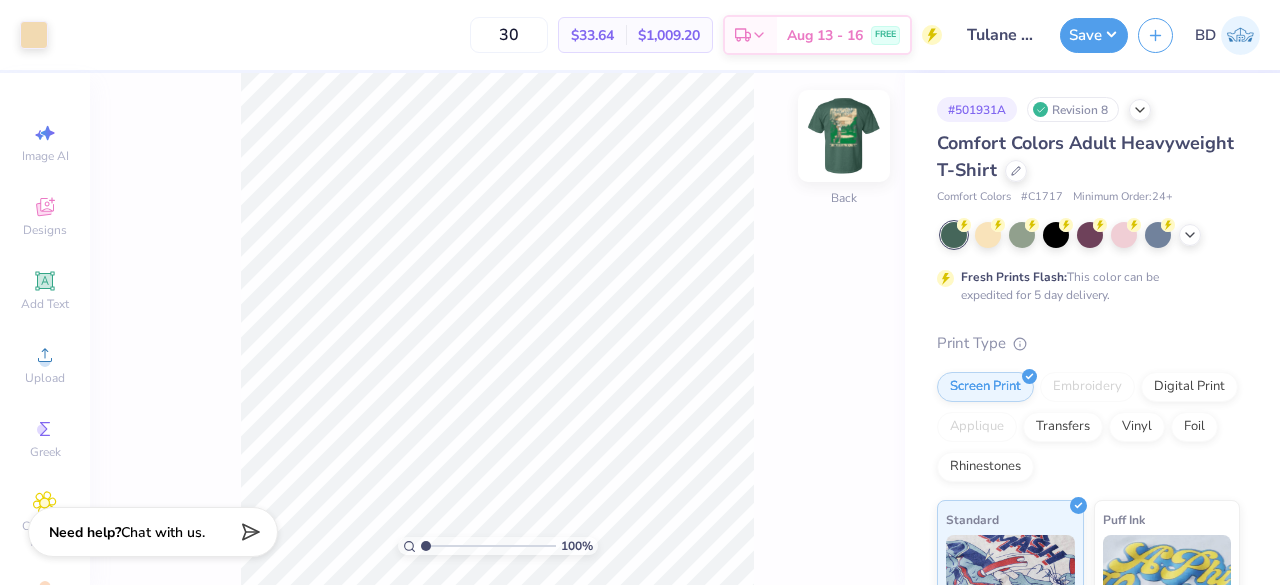 click at bounding box center (844, 136) 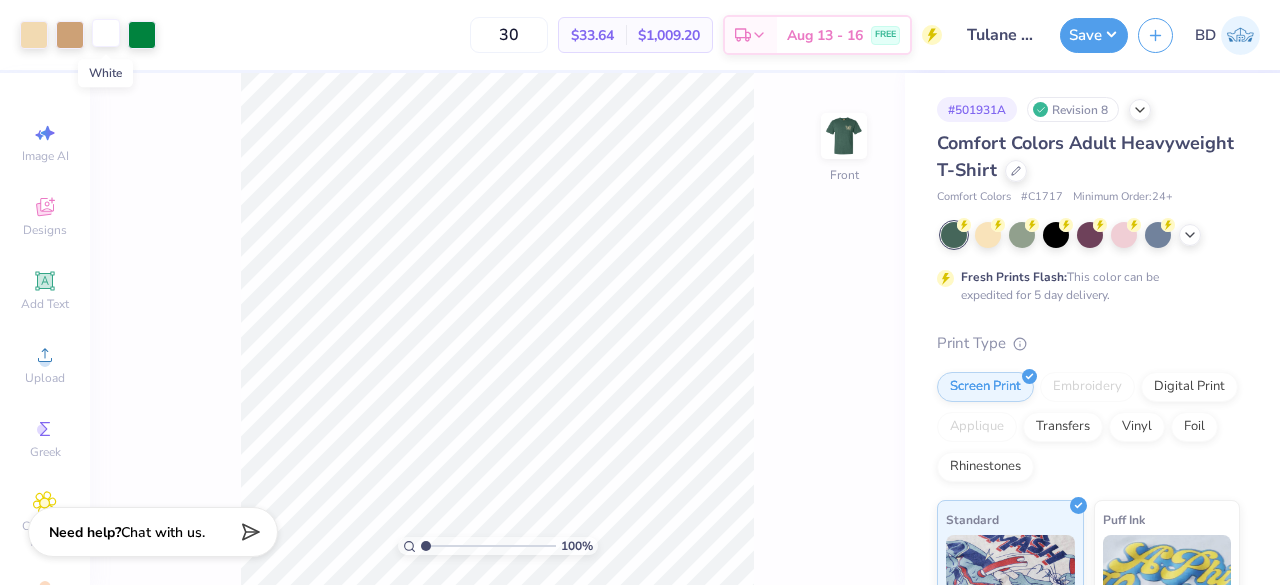 click at bounding box center (106, 33) 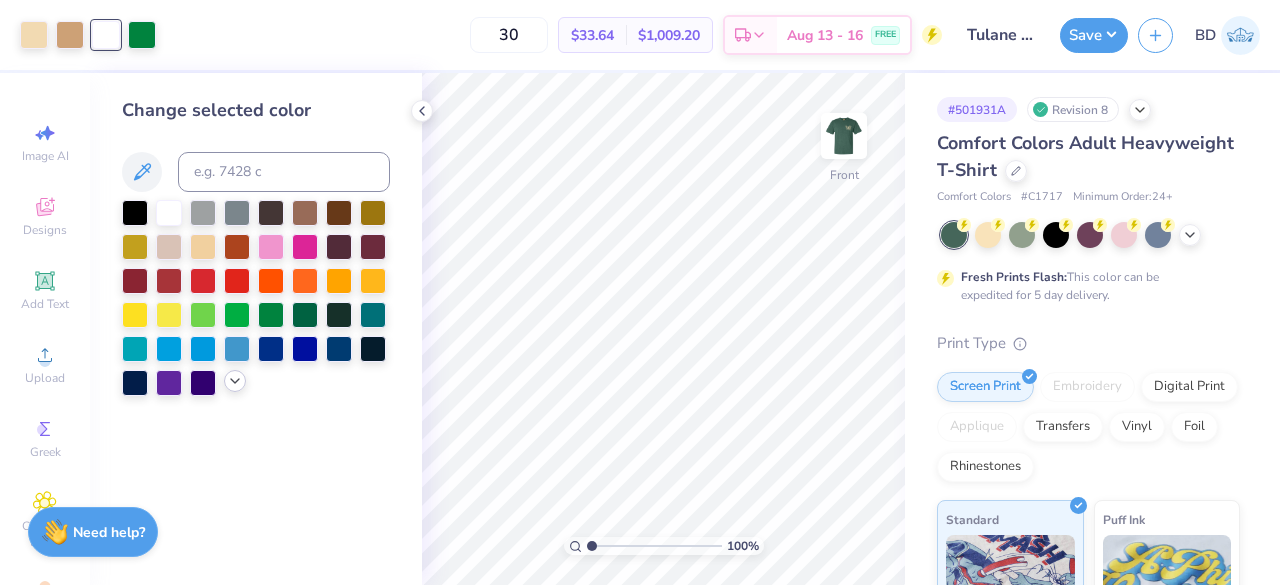 click 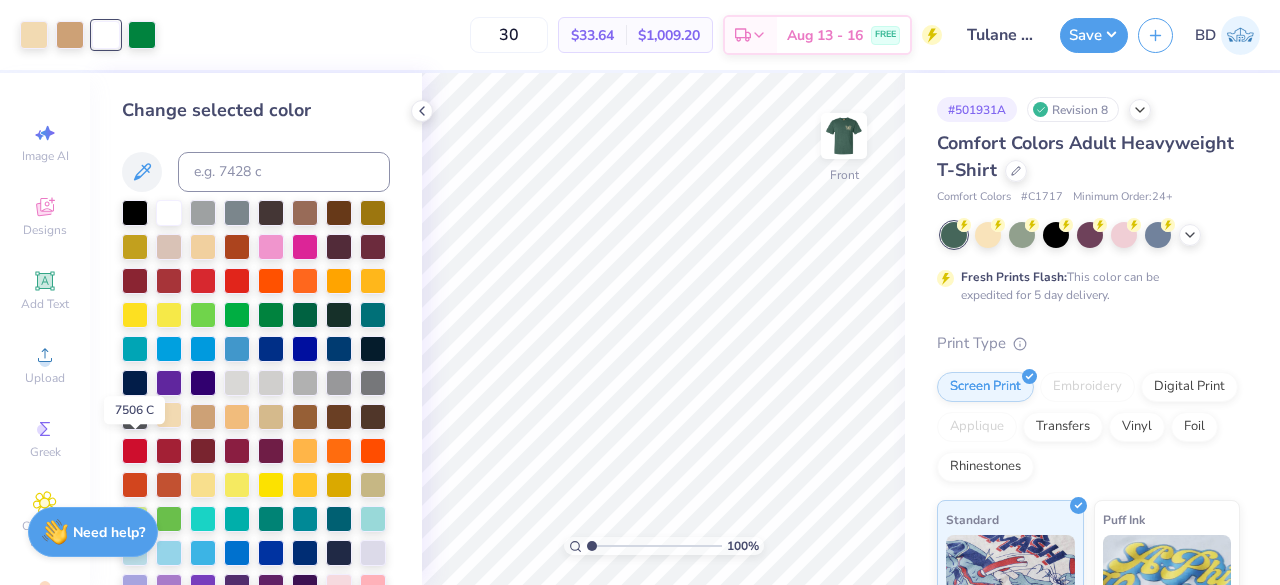 click at bounding box center (169, 415) 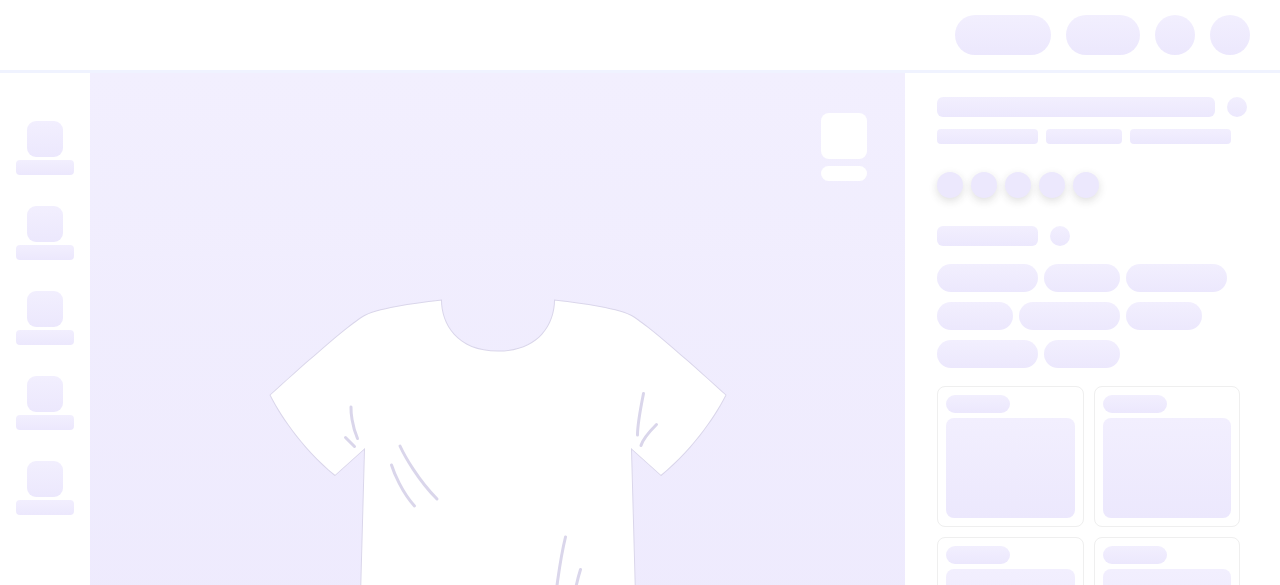 scroll, scrollTop: 0, scrollLeft: 0, axis: both 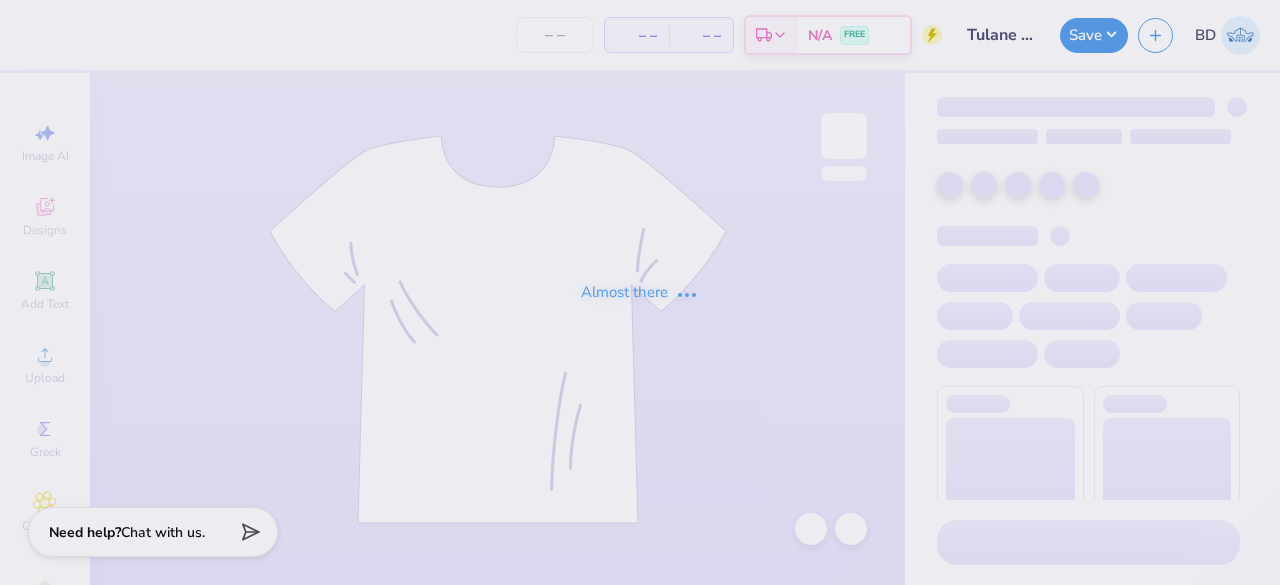 type on "30" 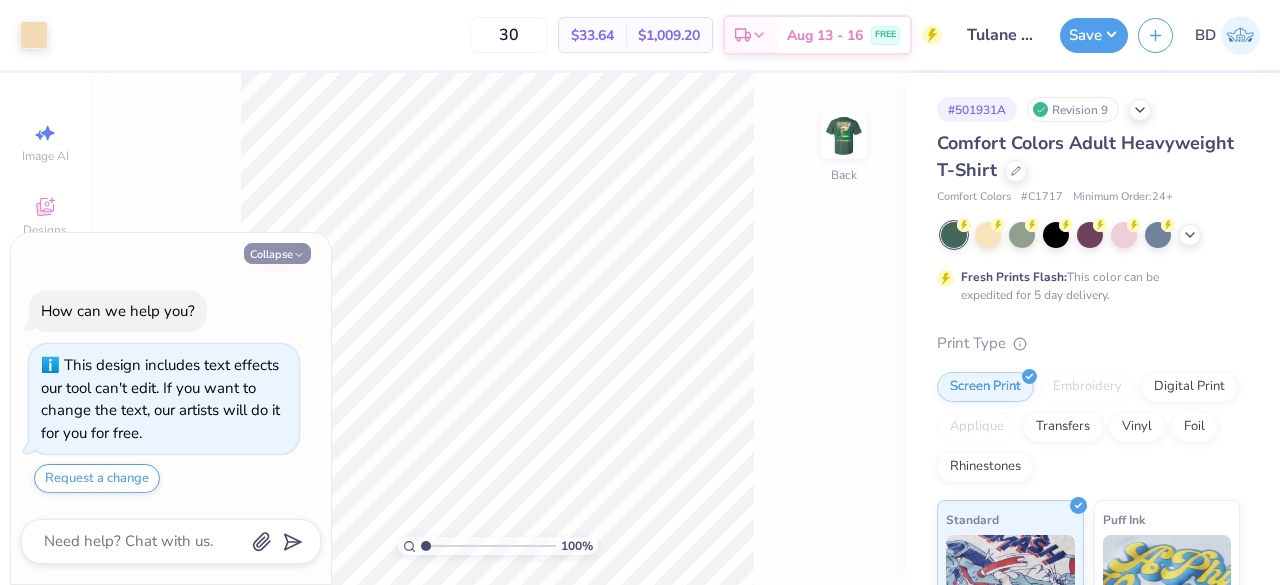 click 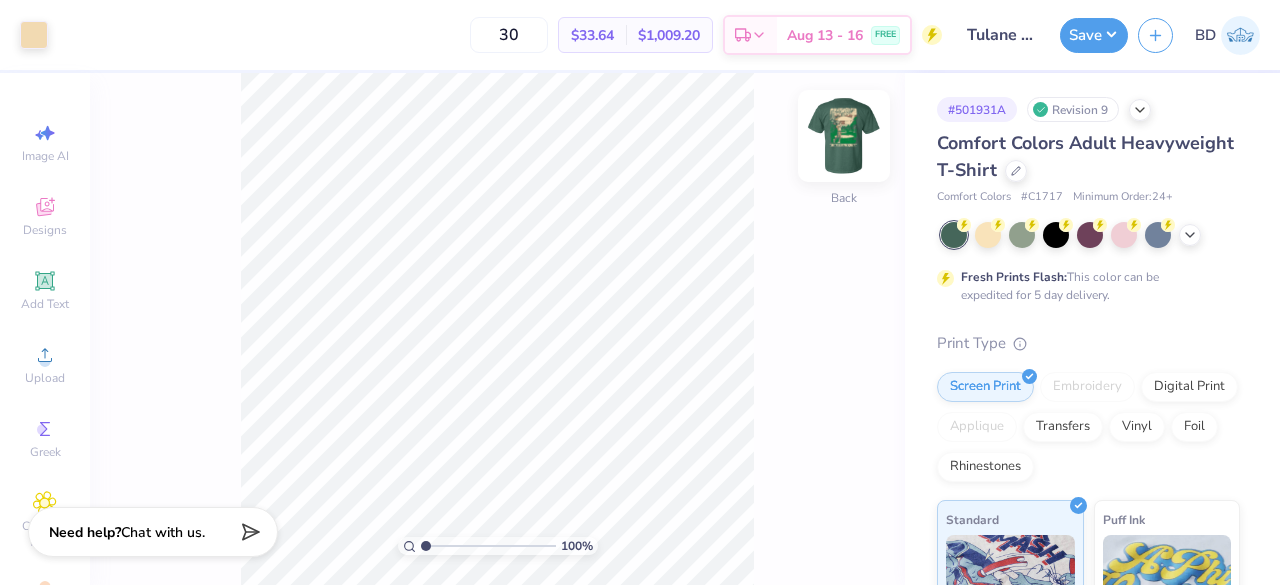 click at bounding box center [844, 136] 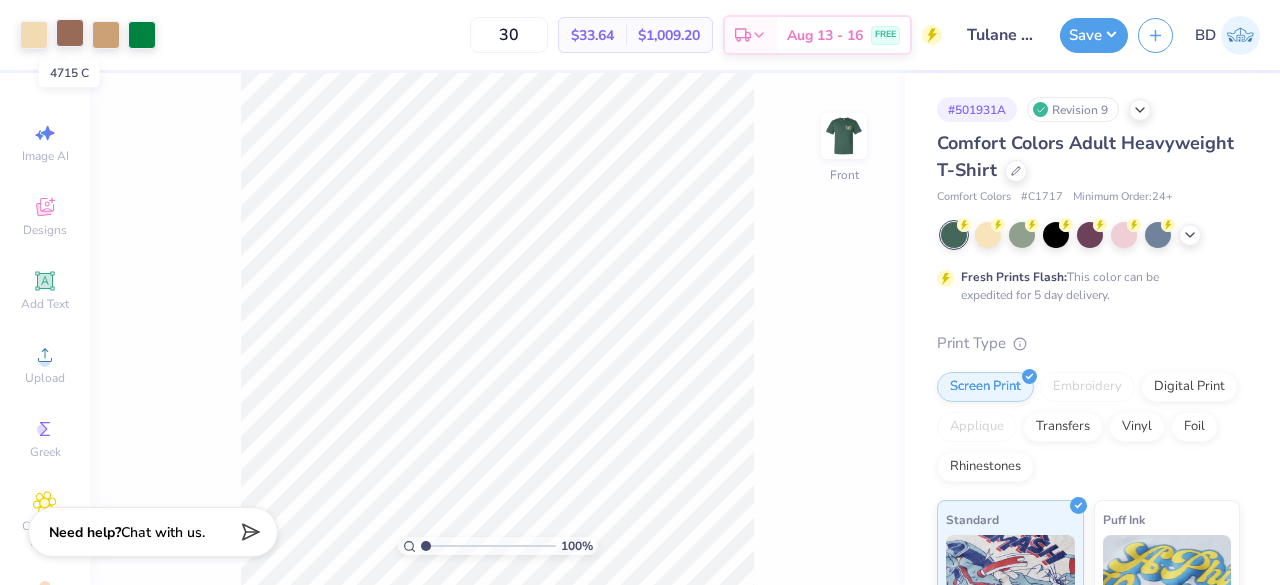 click at bounding box center (70, 33) 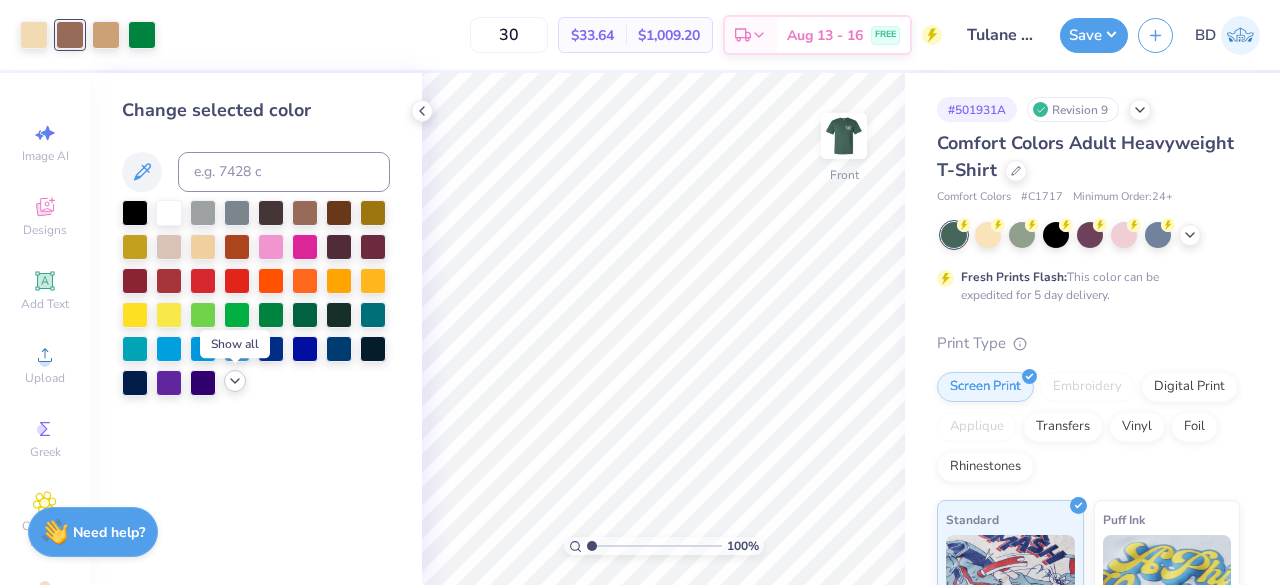 click 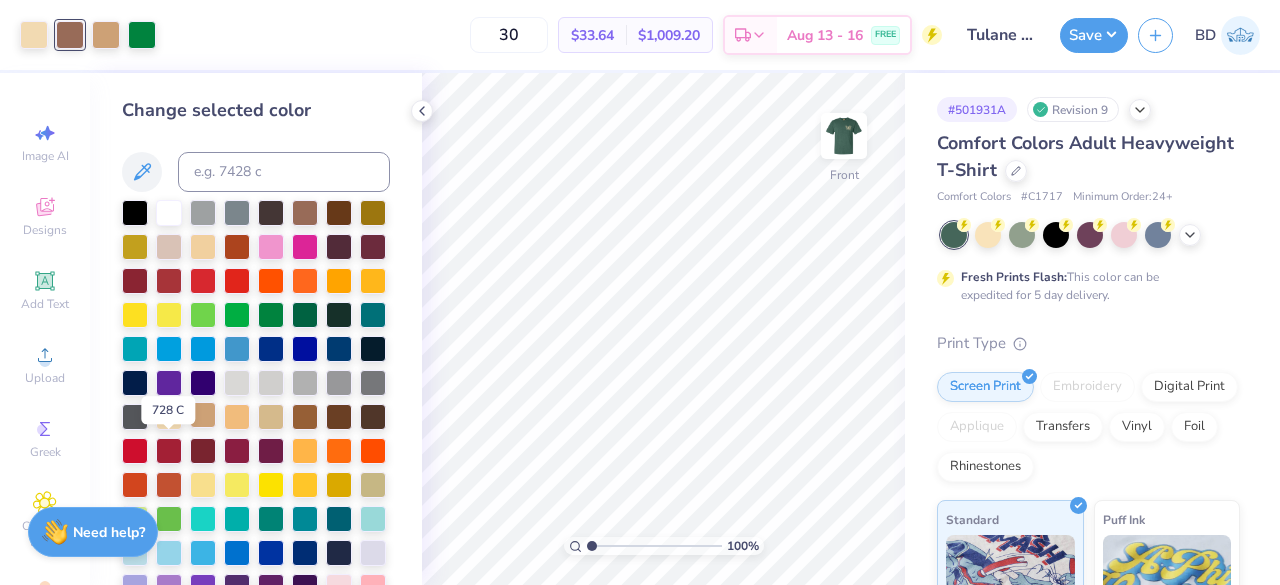 click at bounding box center [203, 415] 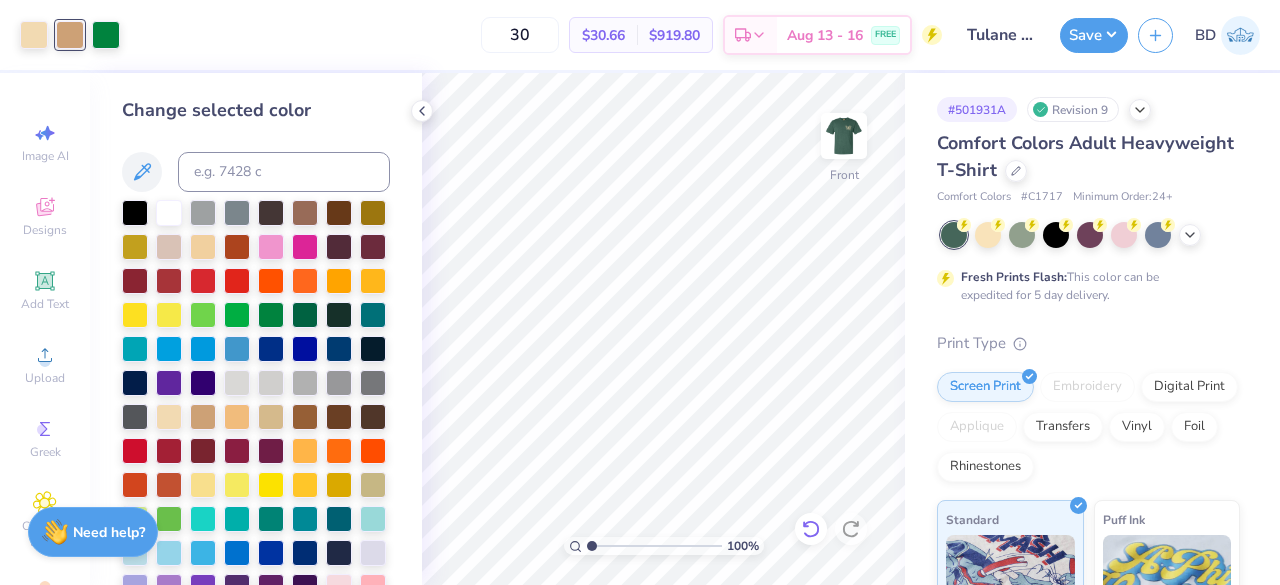 click 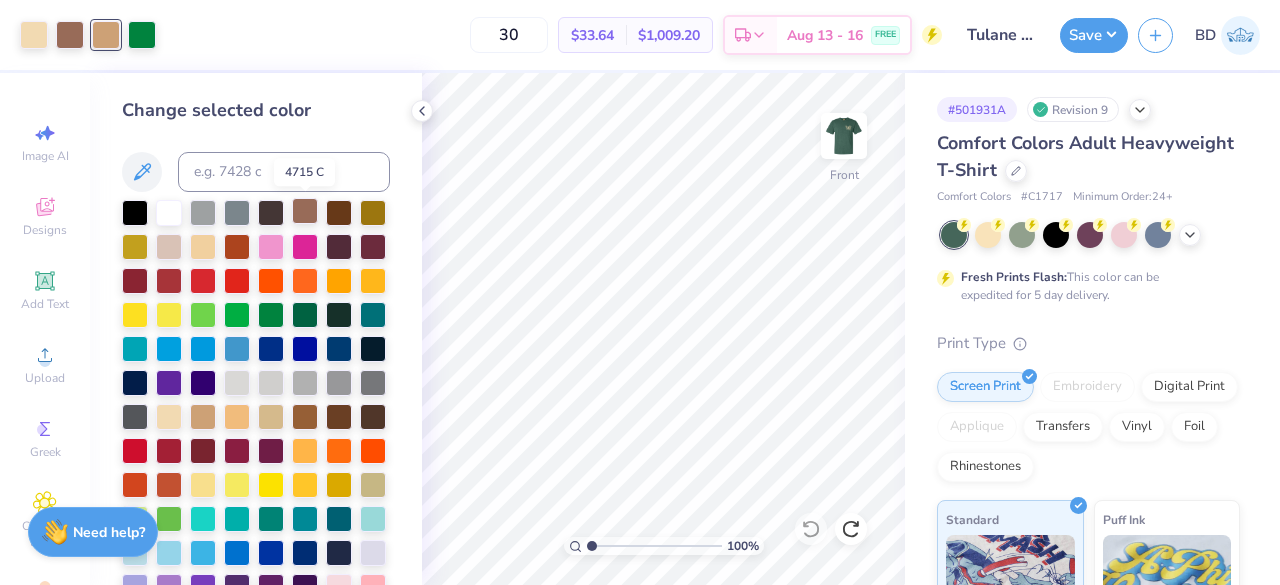click at bounding box center (305, 211) 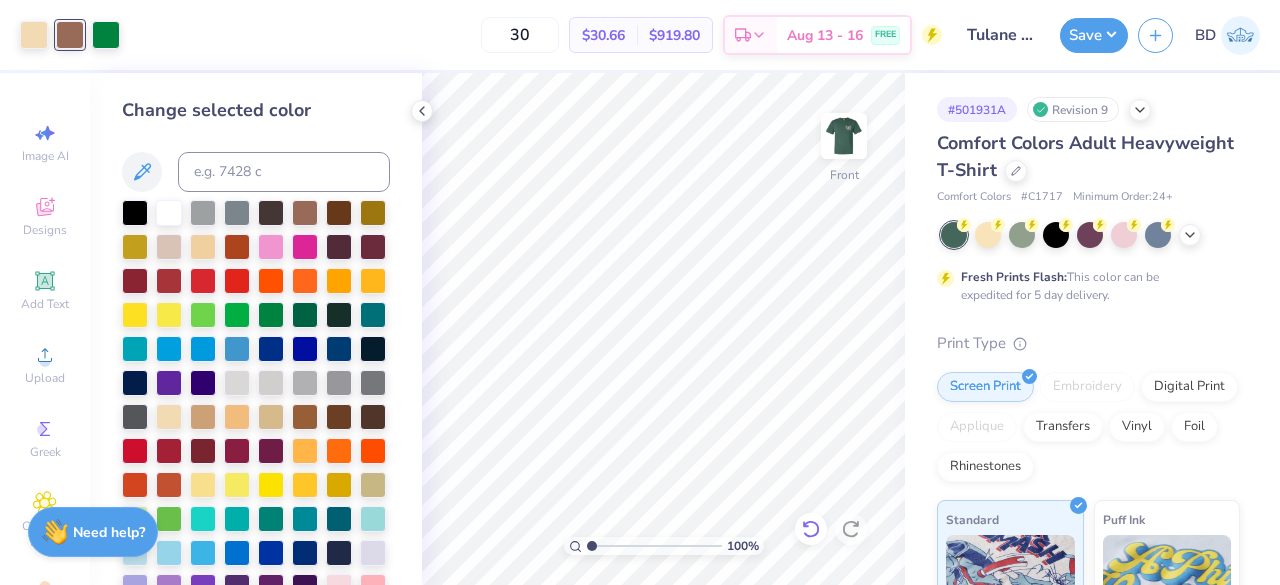 click 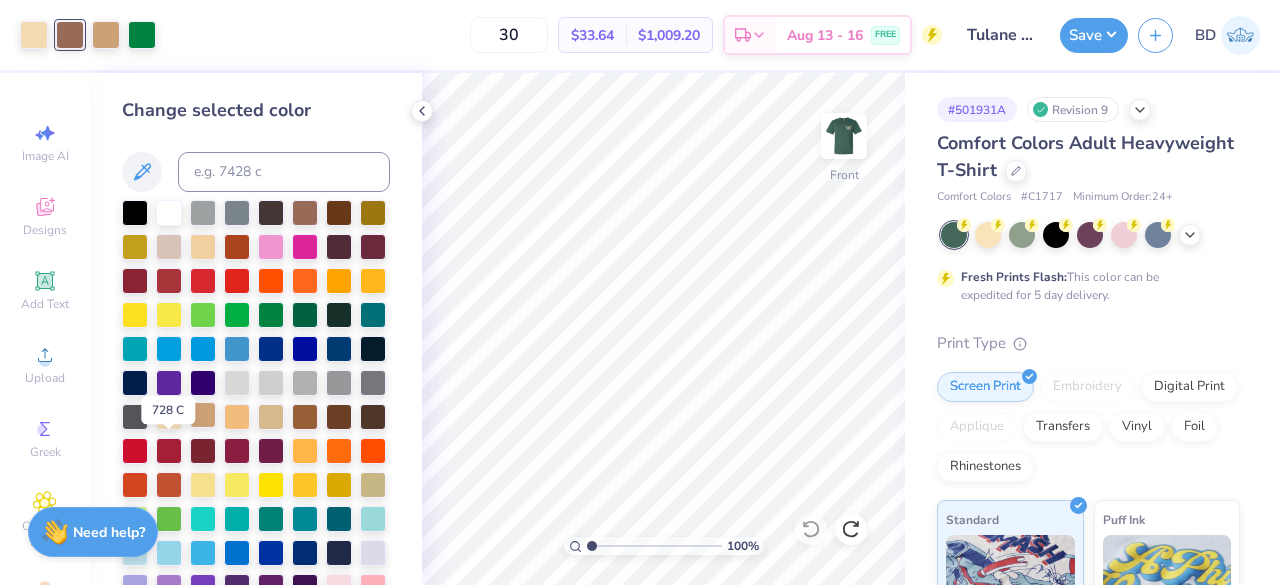 click at bounding box center [203, 415] 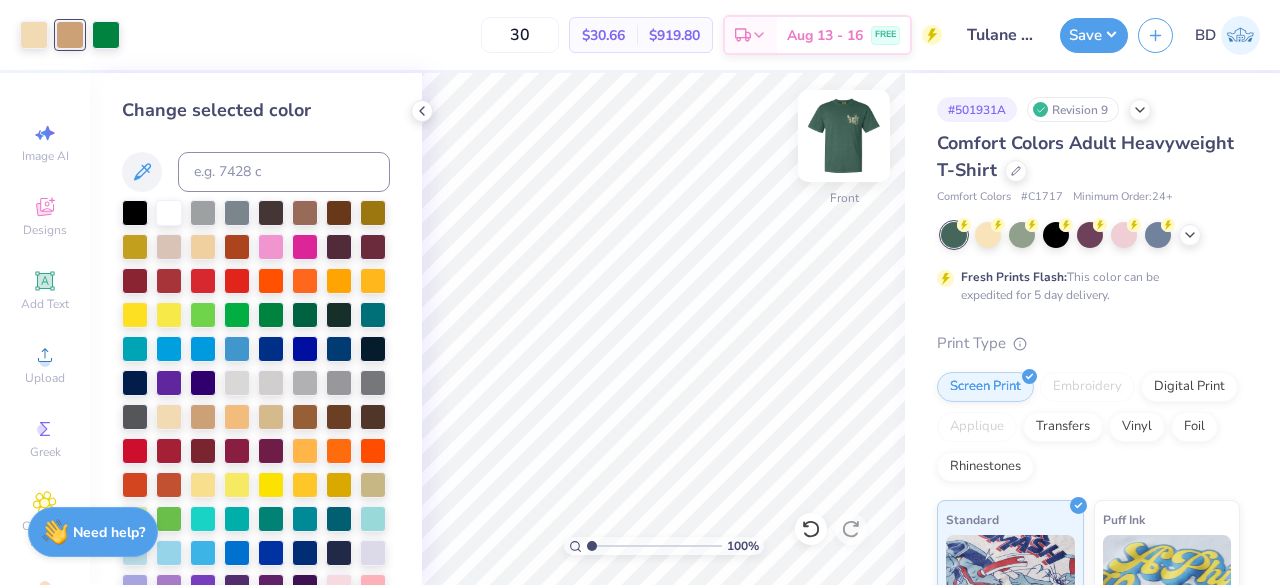 click at bounding box center [844, 136] 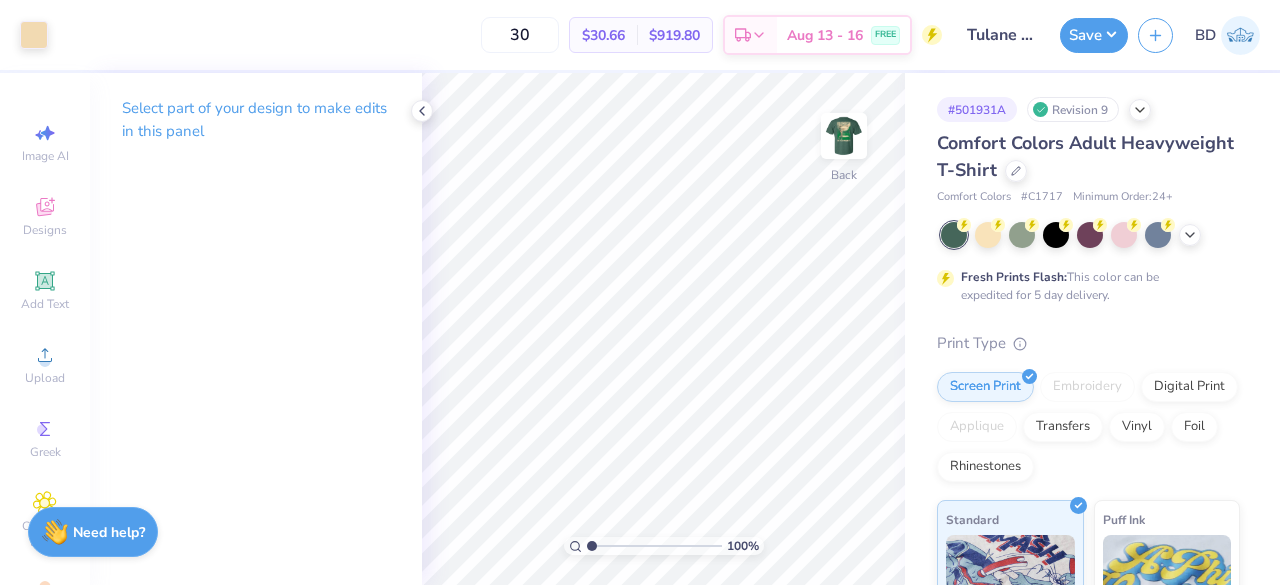 click at bounding box center (844, 136) 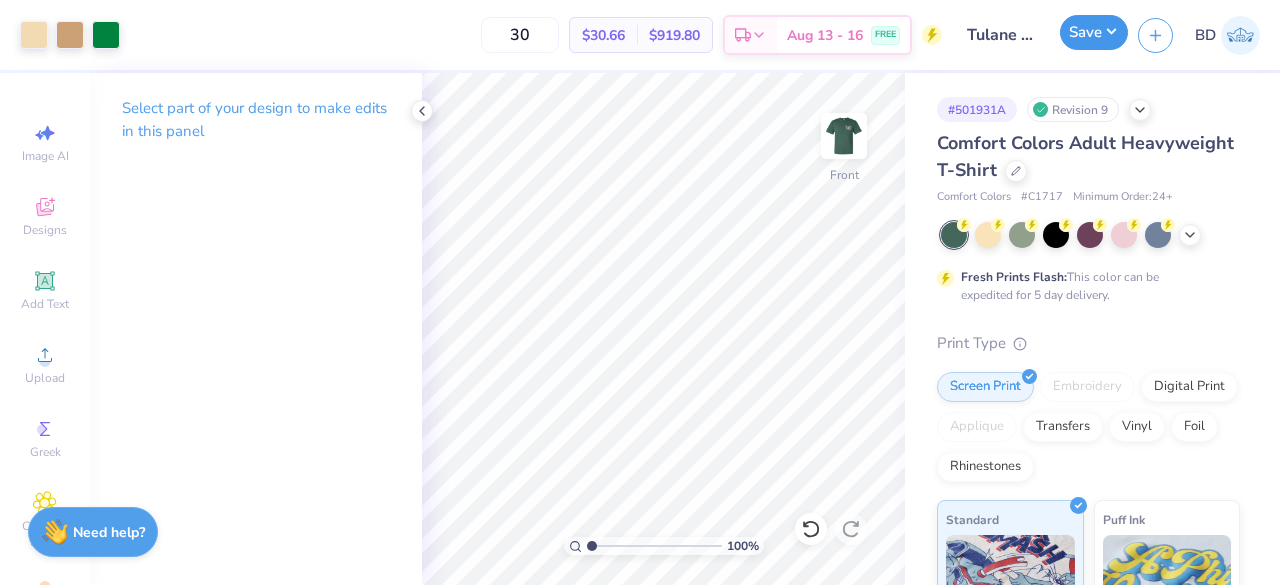 click on "Save" at bounding box center [1094, 32] 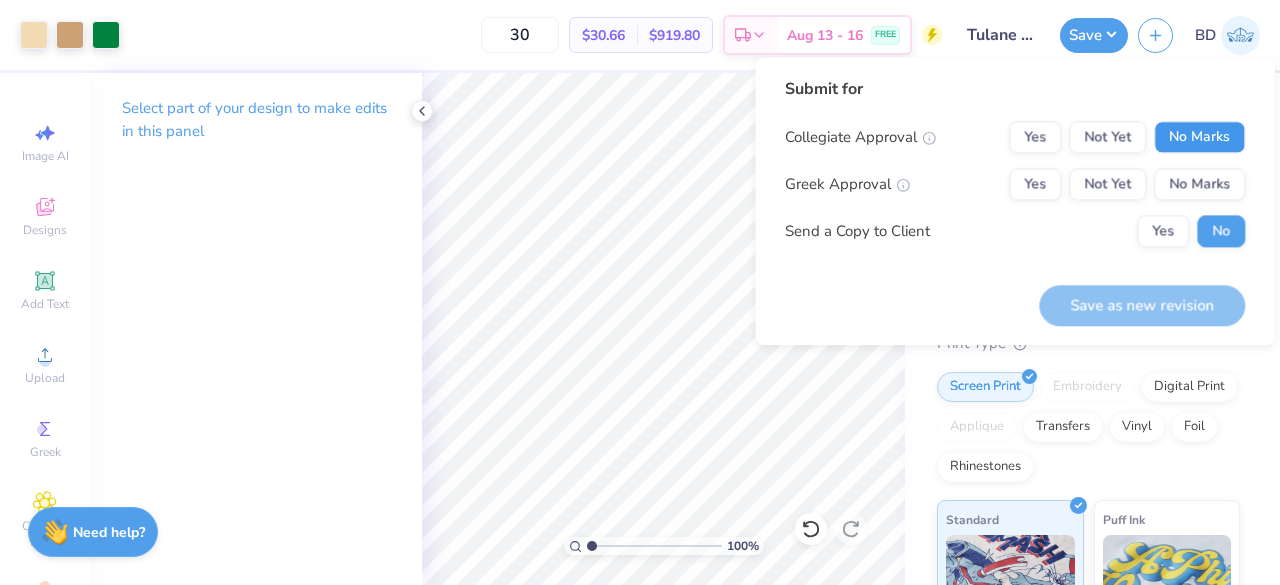 click on "No Marks" at bounding box center [1199, 137] 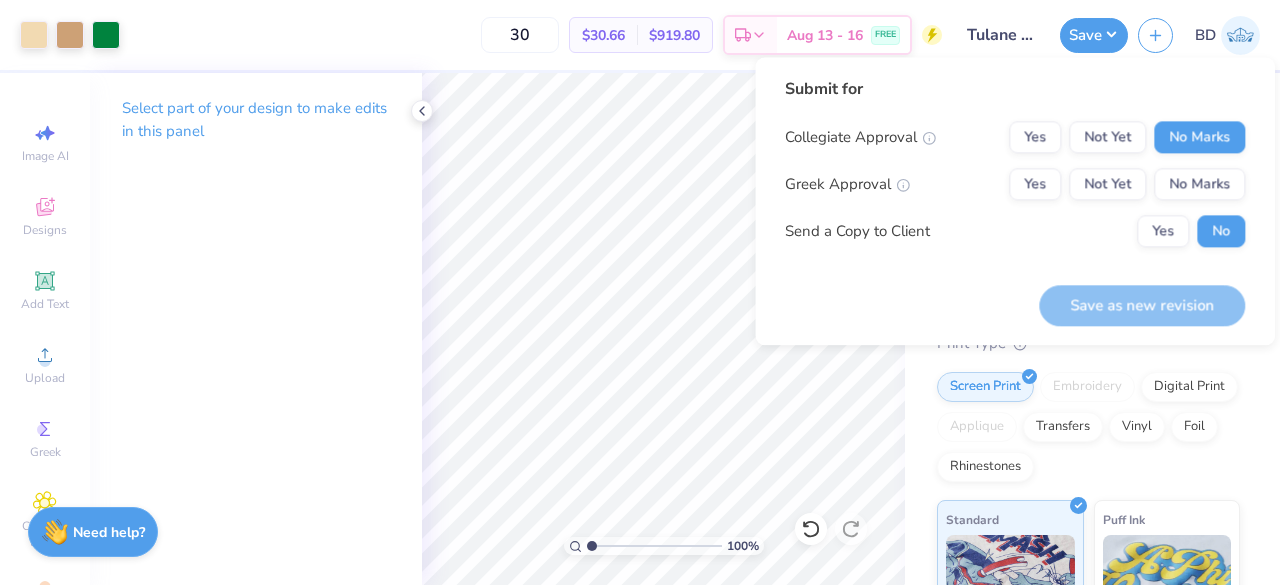 click on "Collegiate Approval Yes Not Yet No Marks Greek Approval Yes Not Yet No Marks Send a Copy to Client Yes No" at bounding box center [1015, 184] 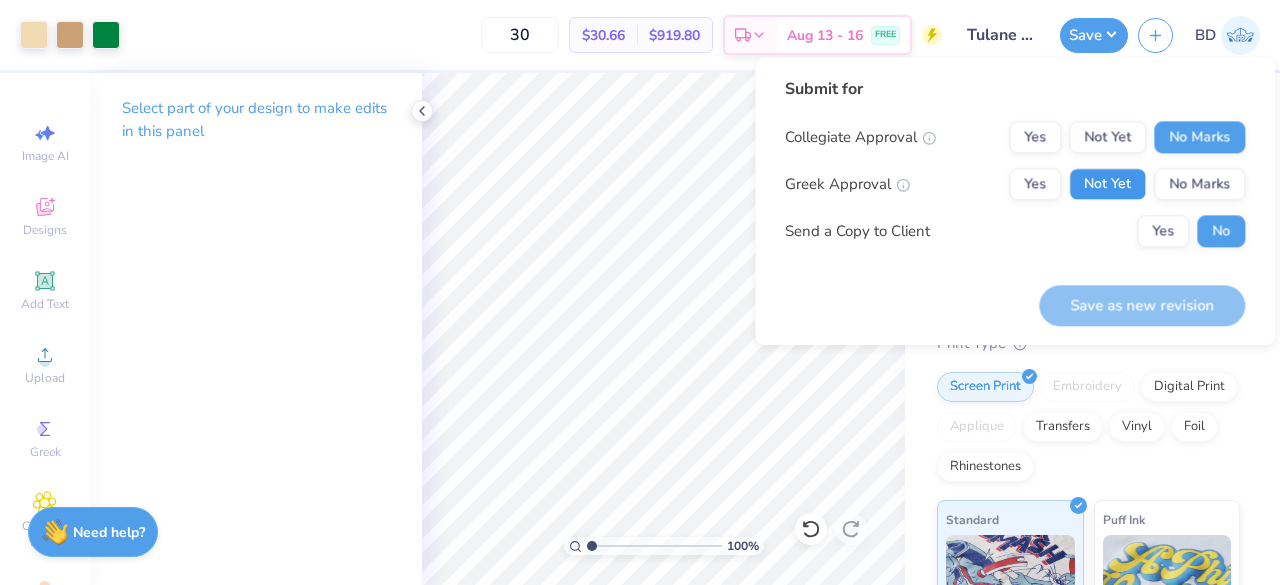 click on "Not Yet" at bounding box center (1107, 184) 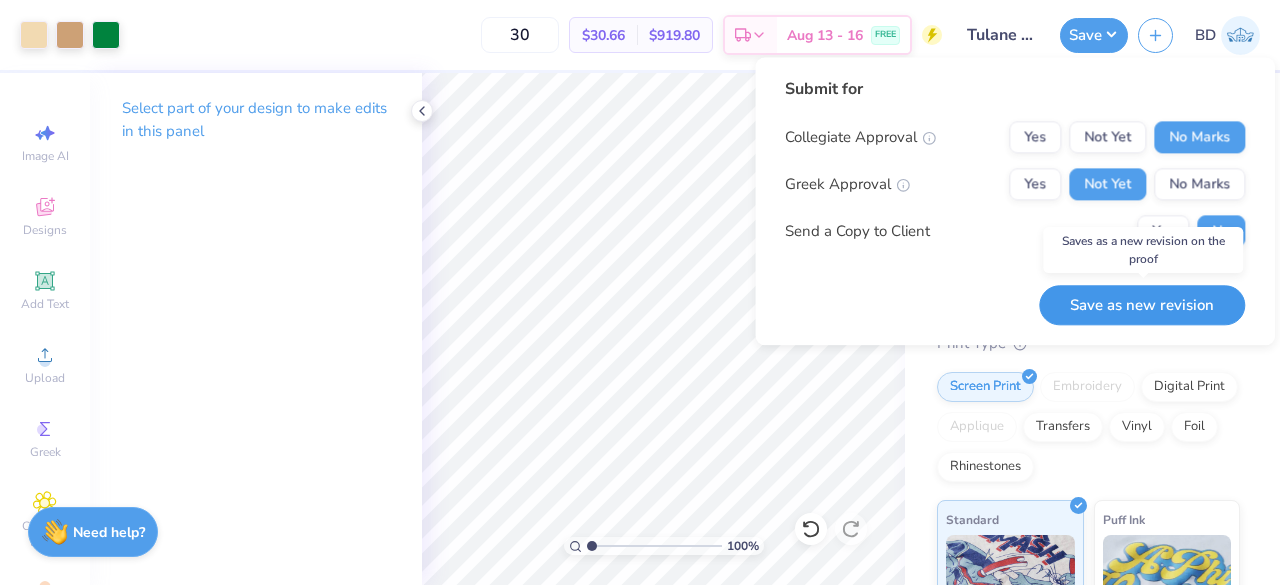 click on "Save as new revision" at bounding box center [1142, 305] 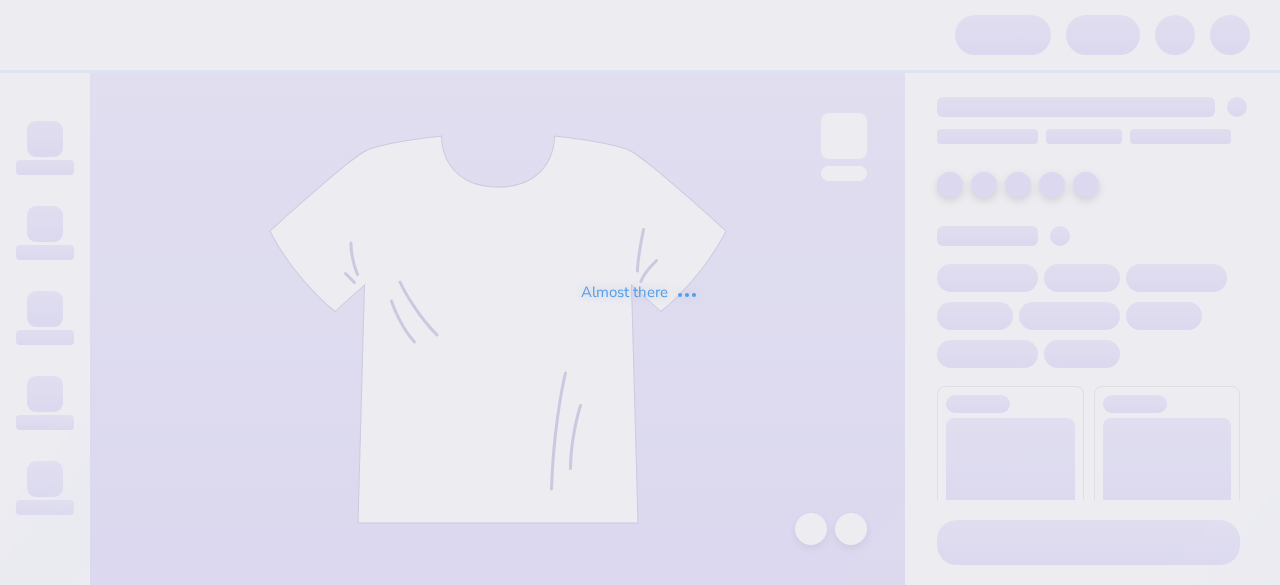 scroll, scrollTop: 0, scrollLeft: 0, axis: both 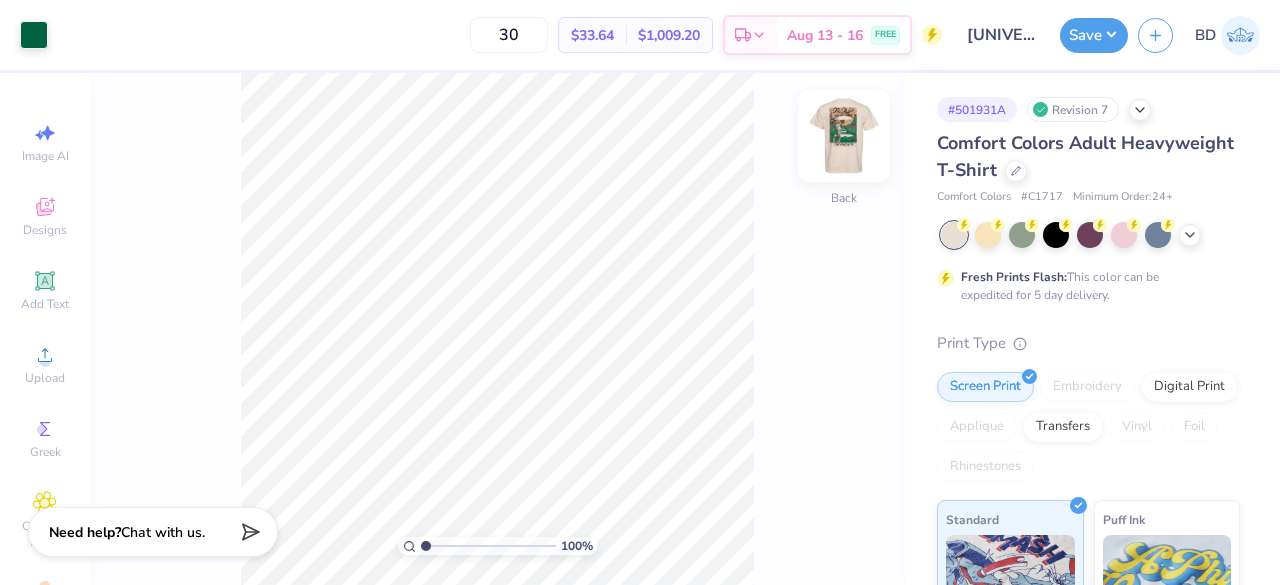 click at bounding box center [844, 136] 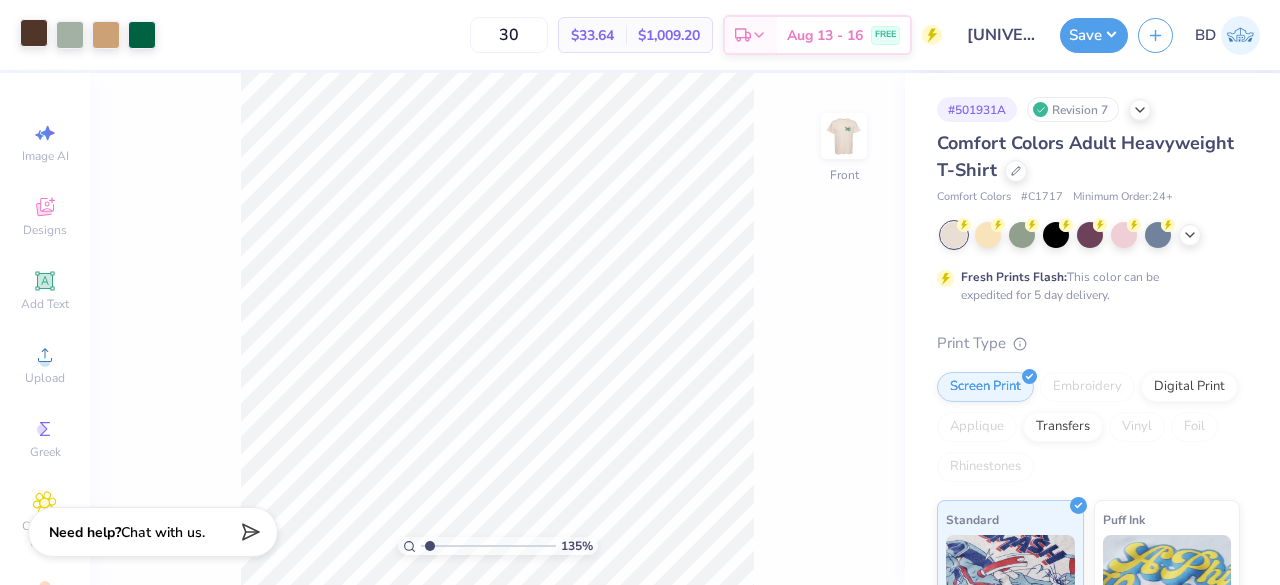 click at bounding box center (34, 33) 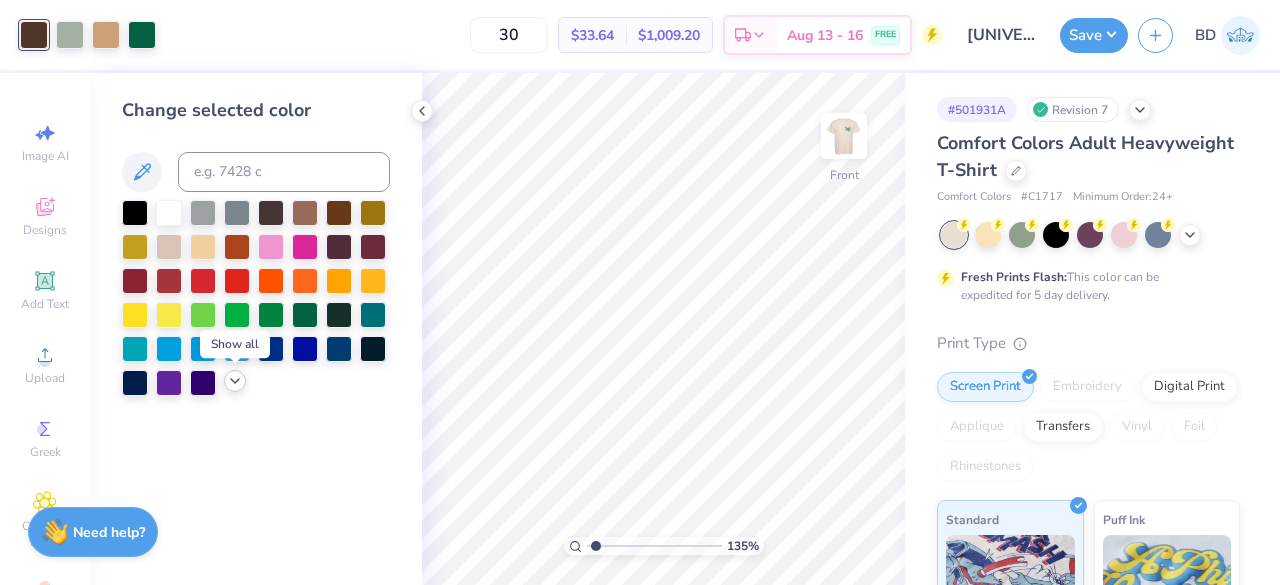 click 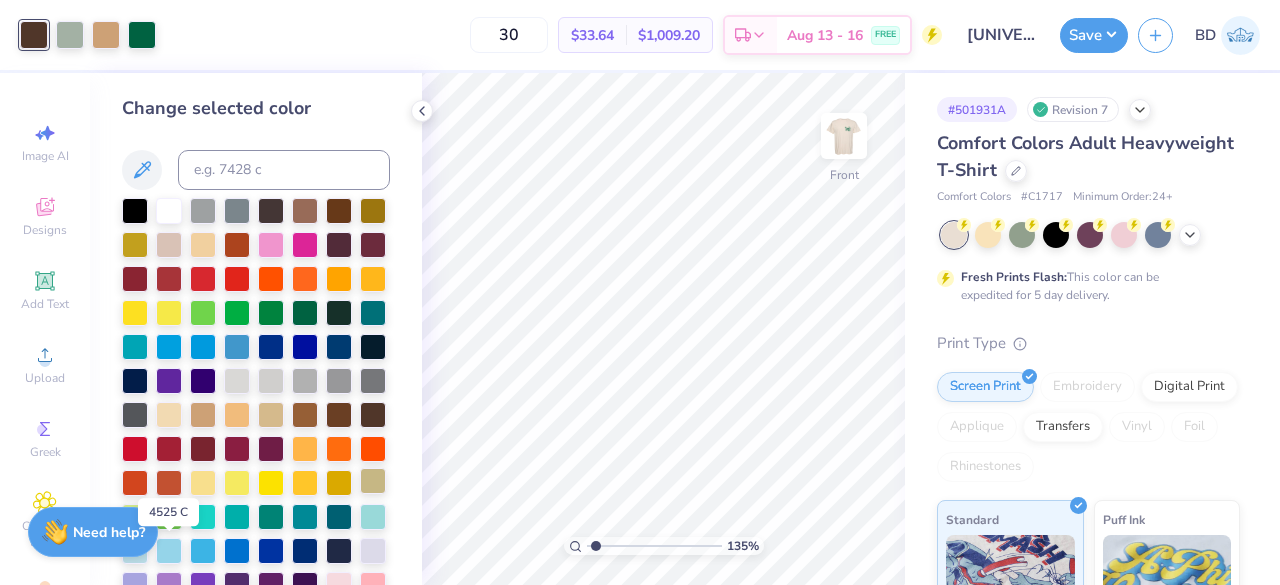 scroll, scrollTop: 0, scrollLeft: 0, axis: both 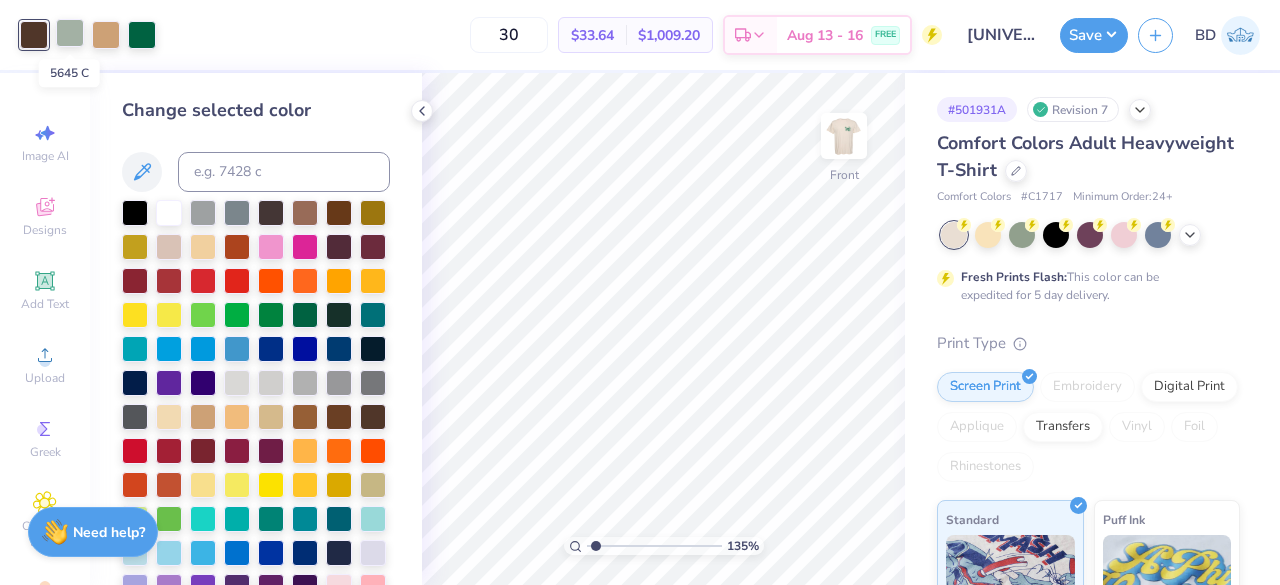 click at bounding box center [70, 33] 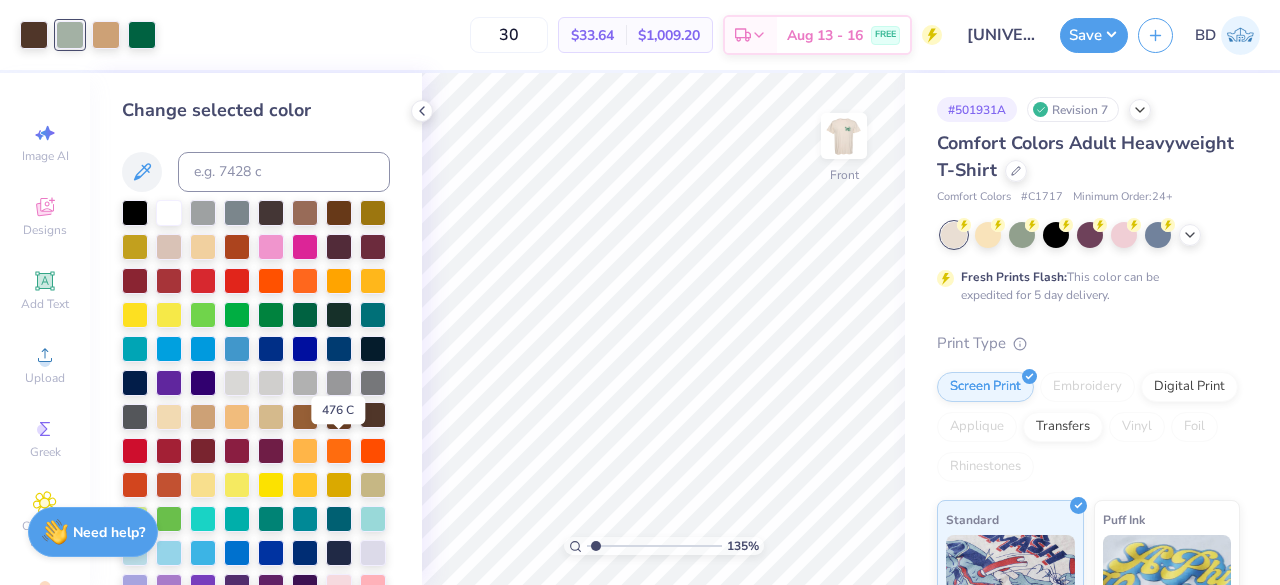 click at bounding box center (373, 415) 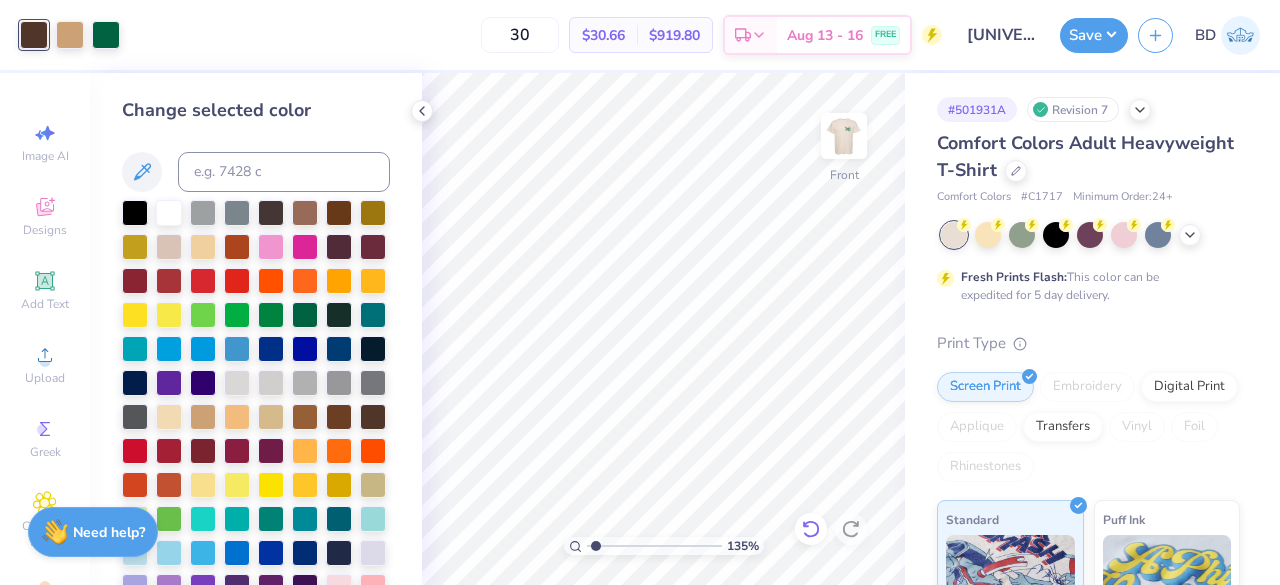 click 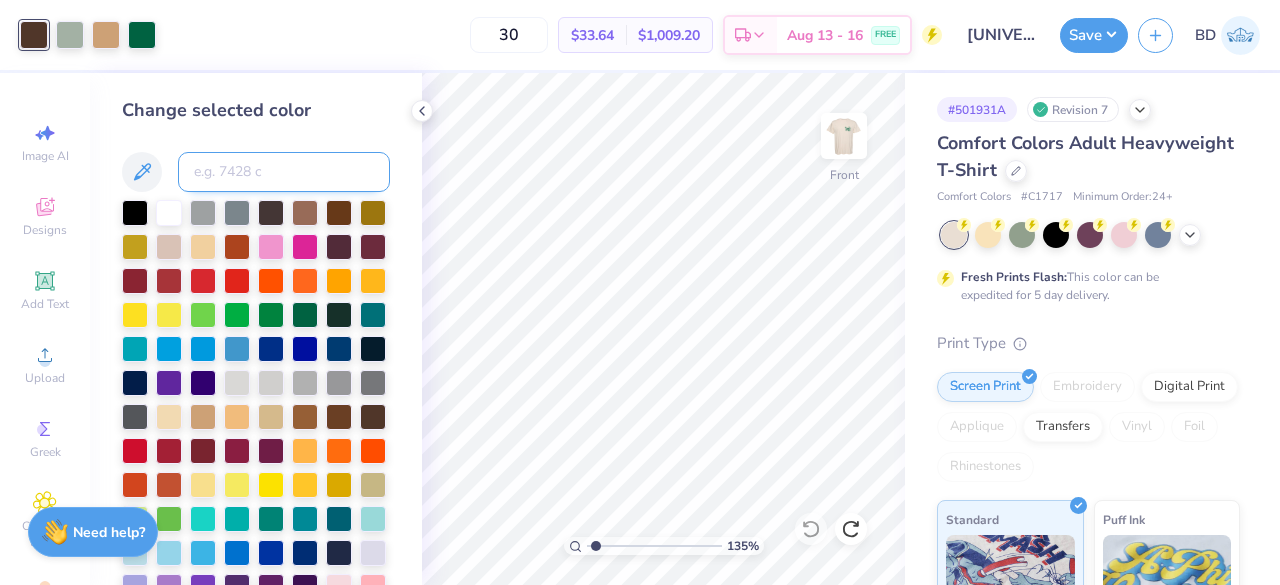 click at bounding box center (284, 172) 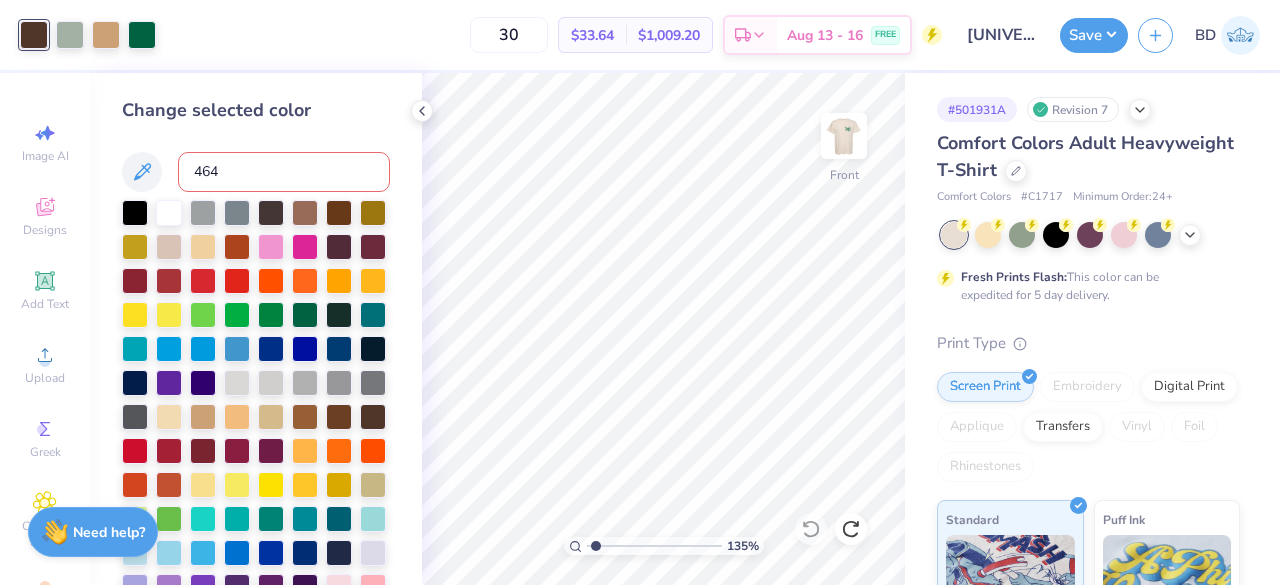 type on "4645" 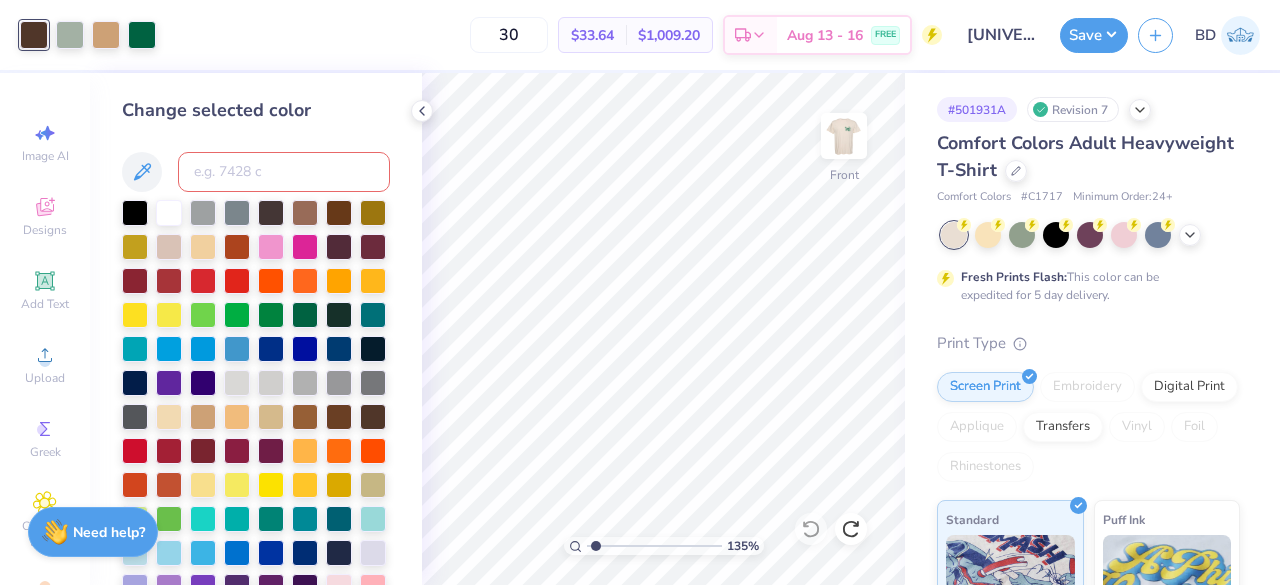 type on "C" 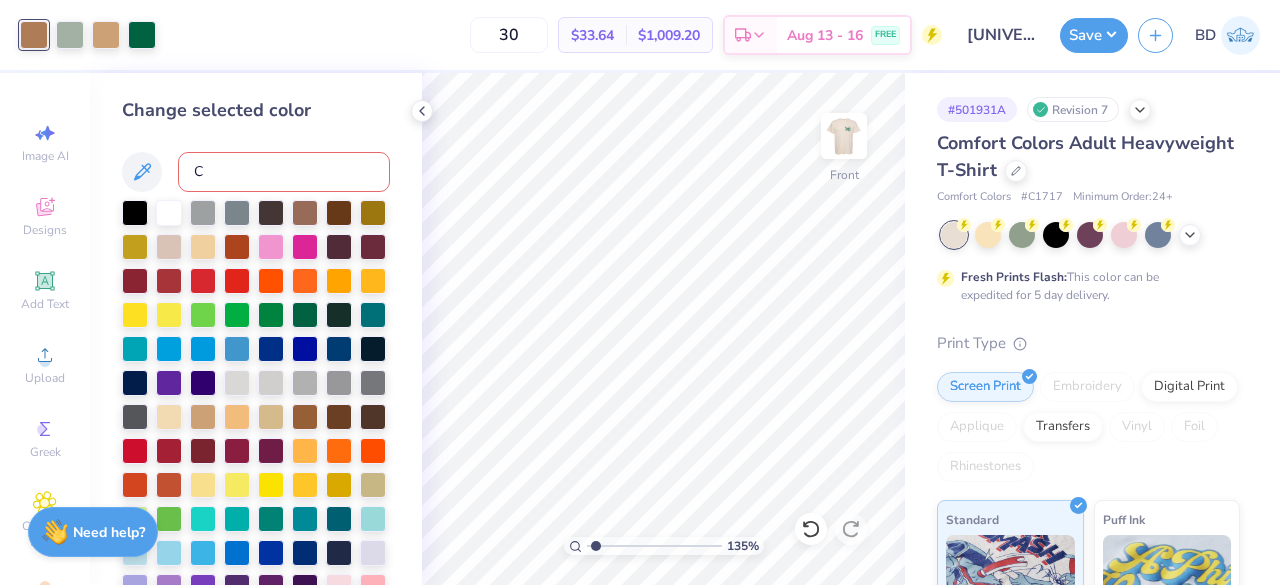 type on "1.35194201982701" 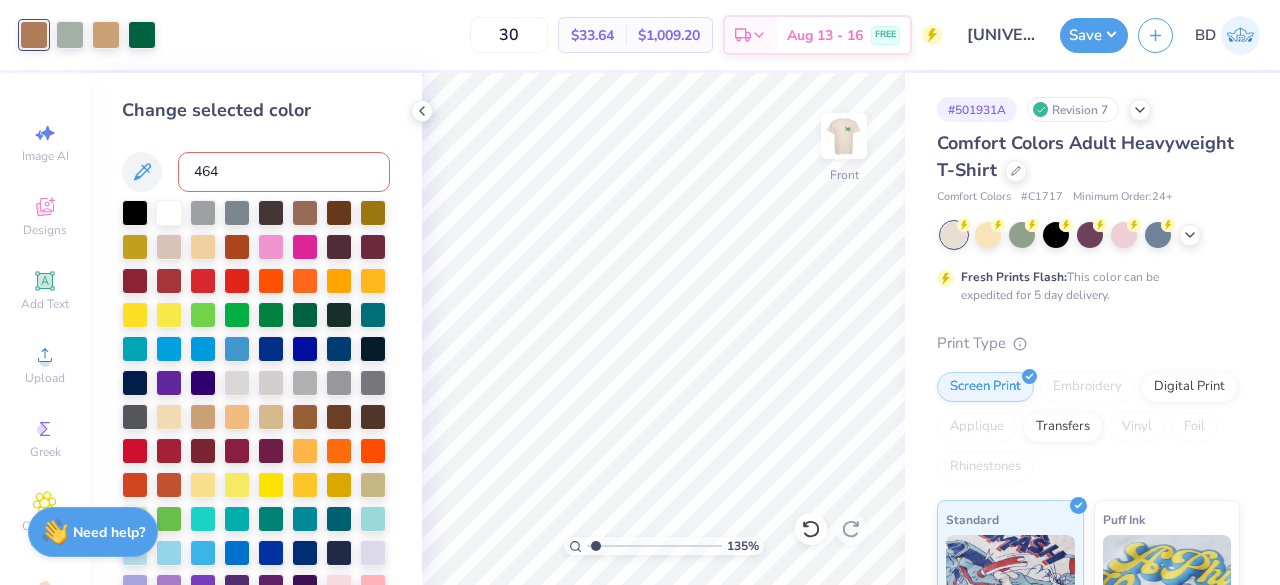 type on "4645" 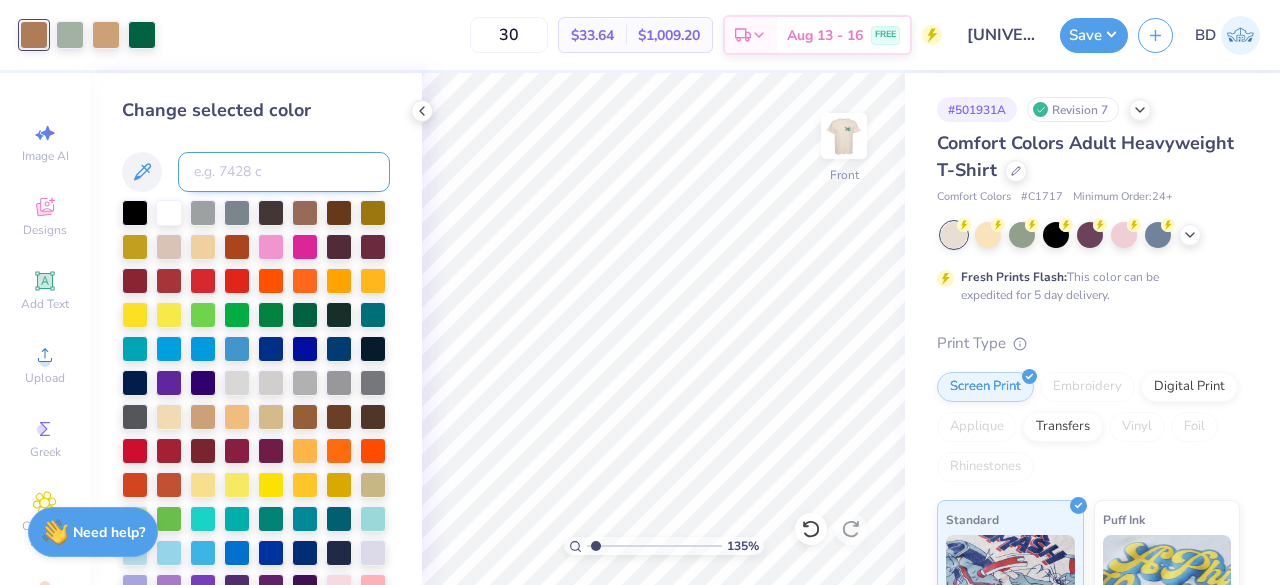 click at bounding box center [284, 172] 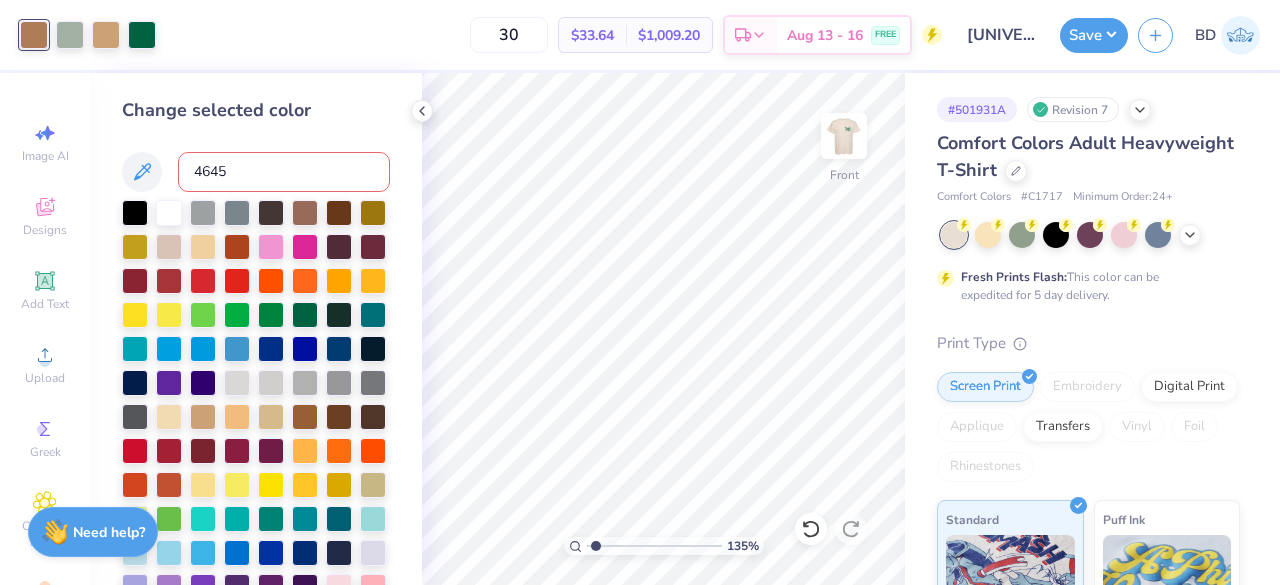 type on "4645" 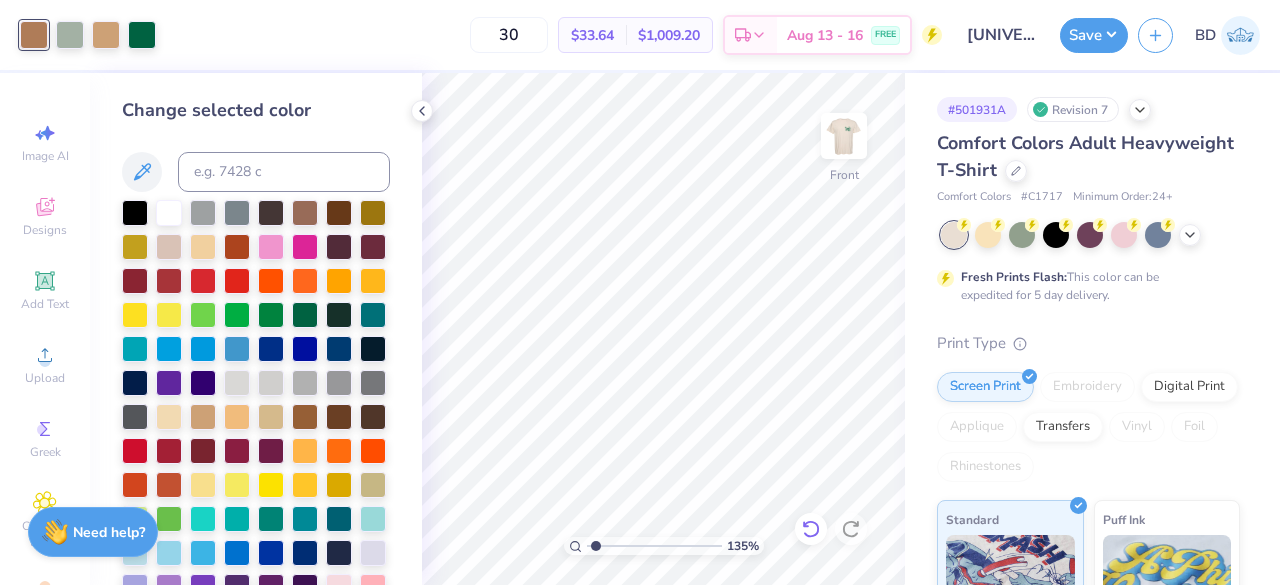 click 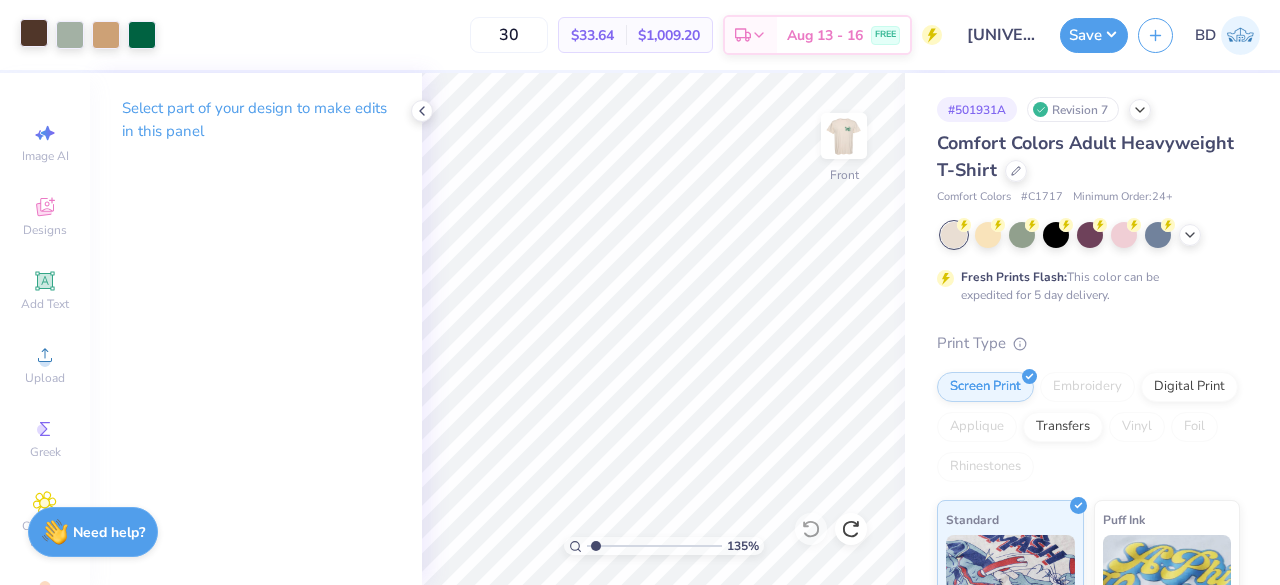 click at bounding box center [34, 33] 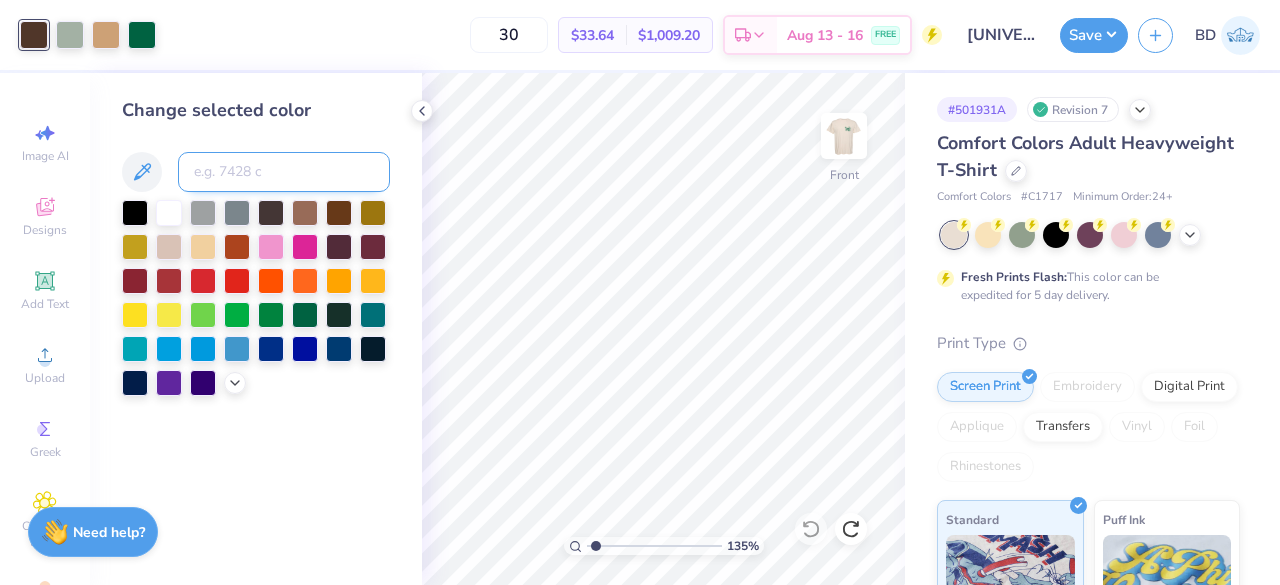 click at bounding box center (284, 172) 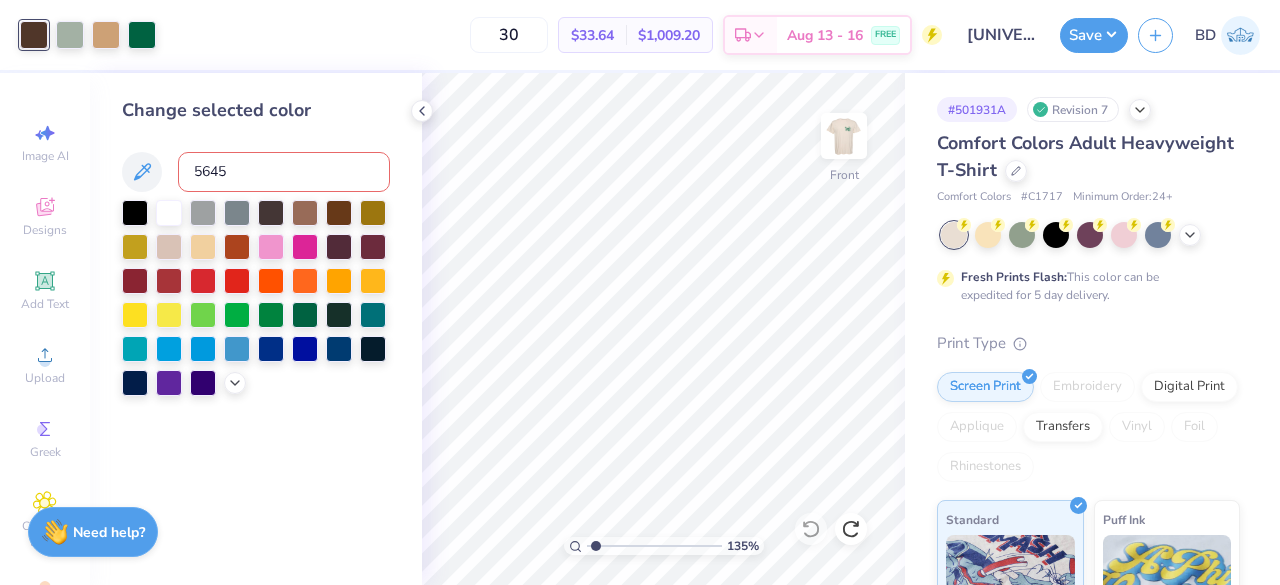type on "5645" 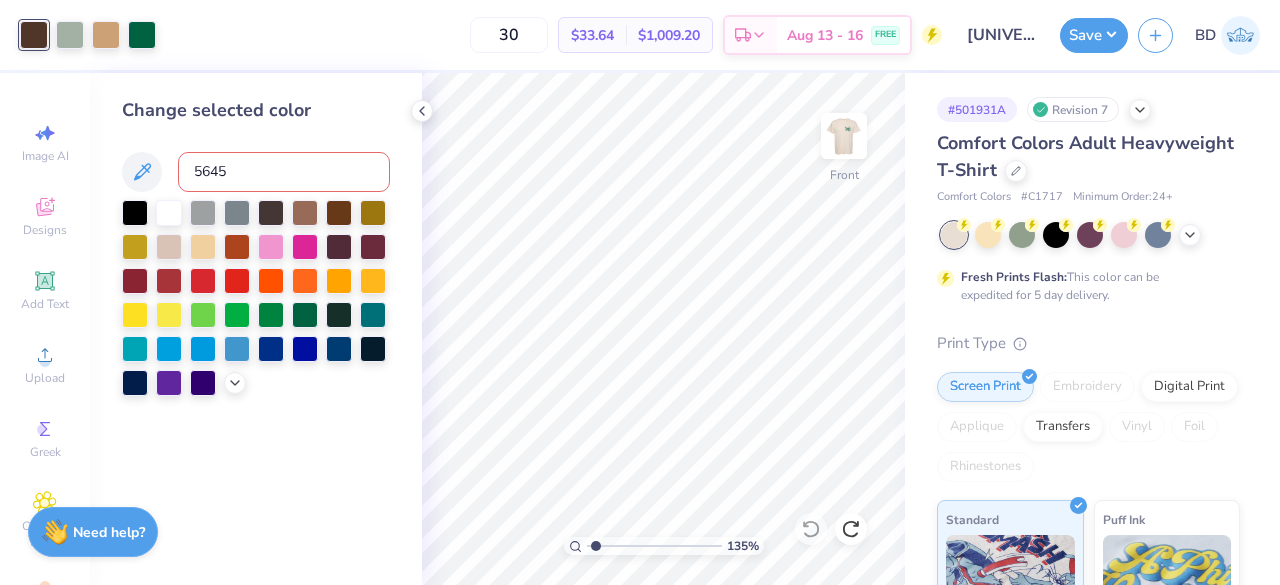 type 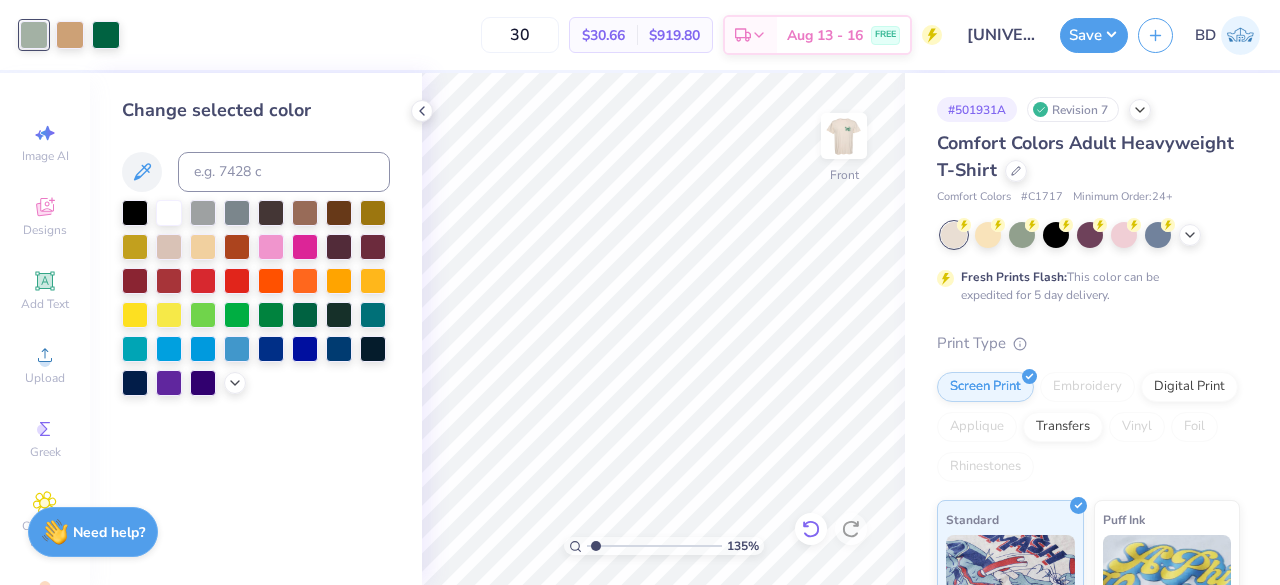 click 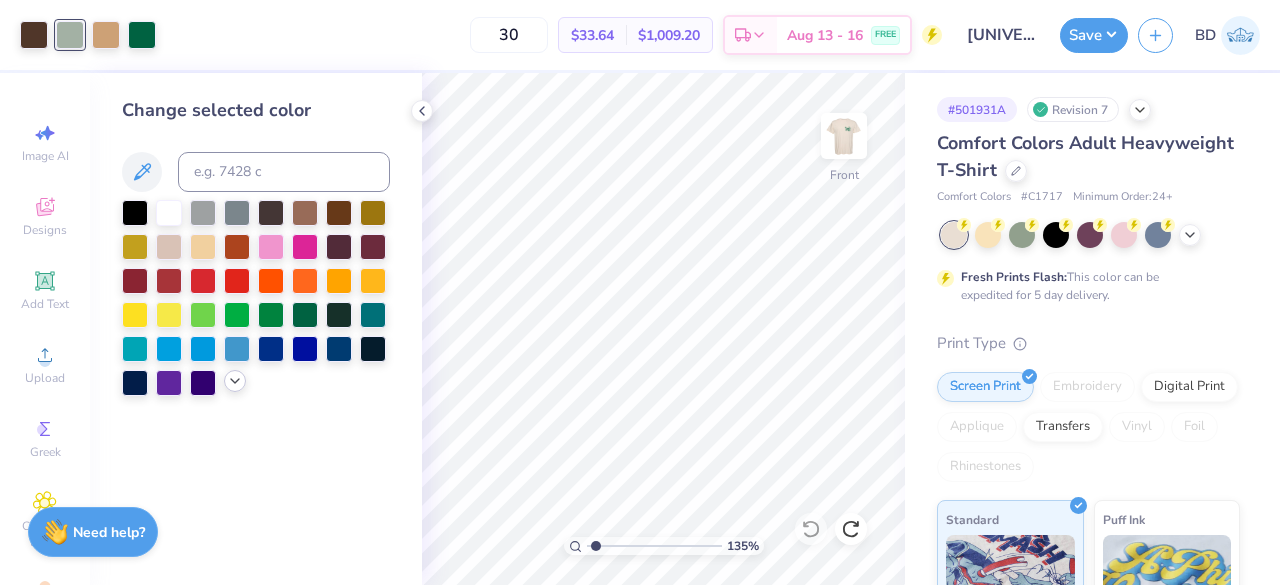 click 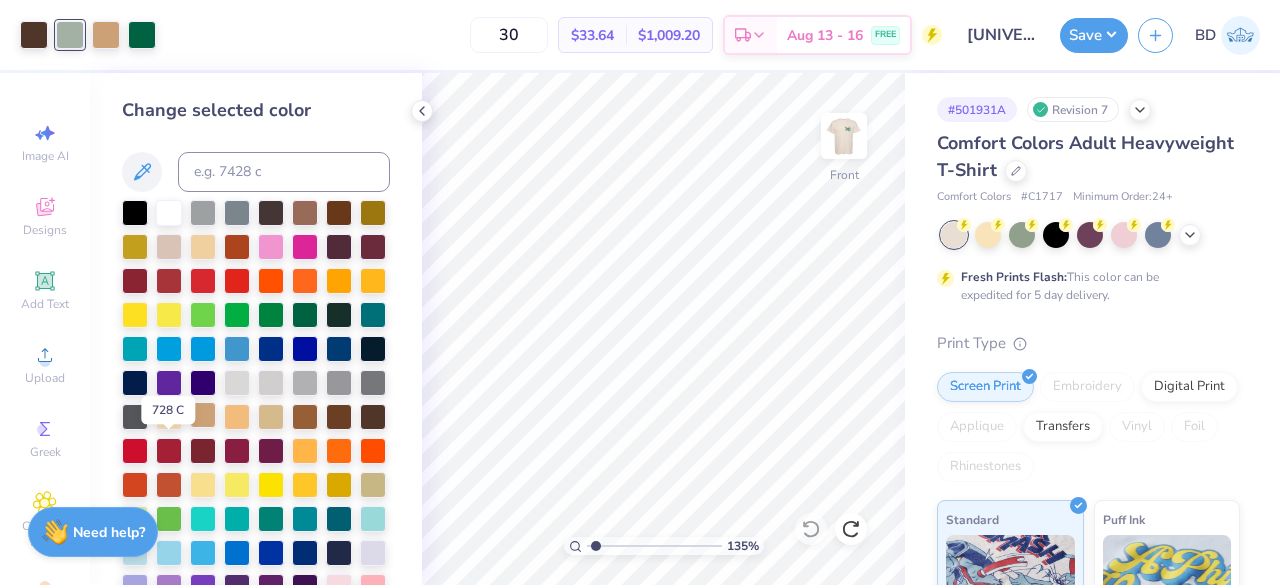 click at bounding box center (203, 415) 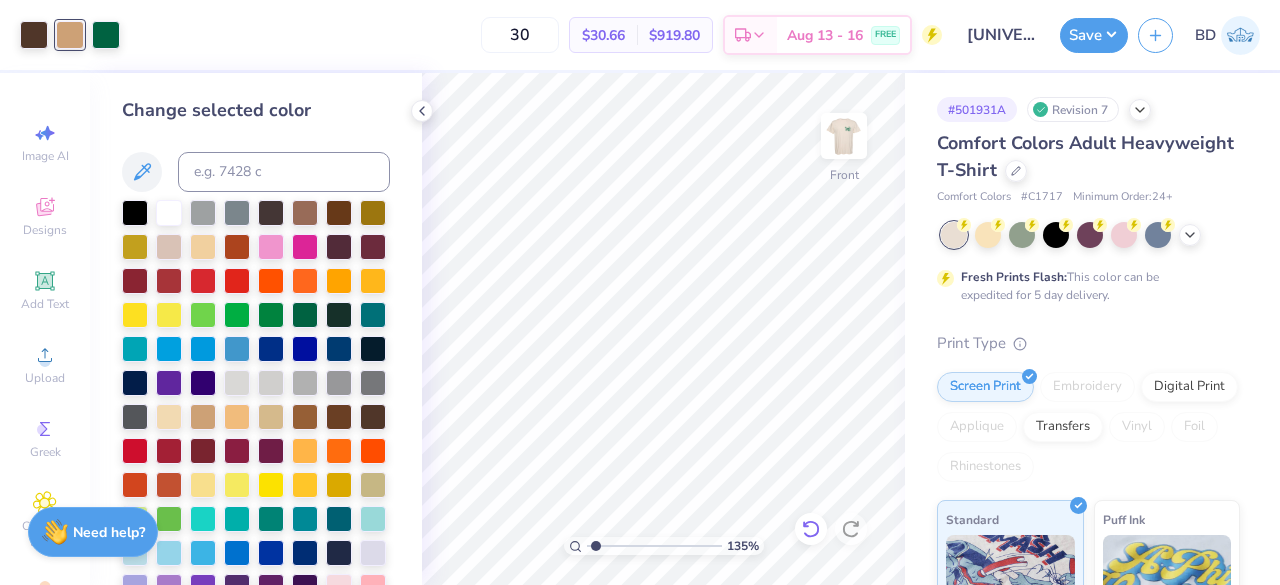 click 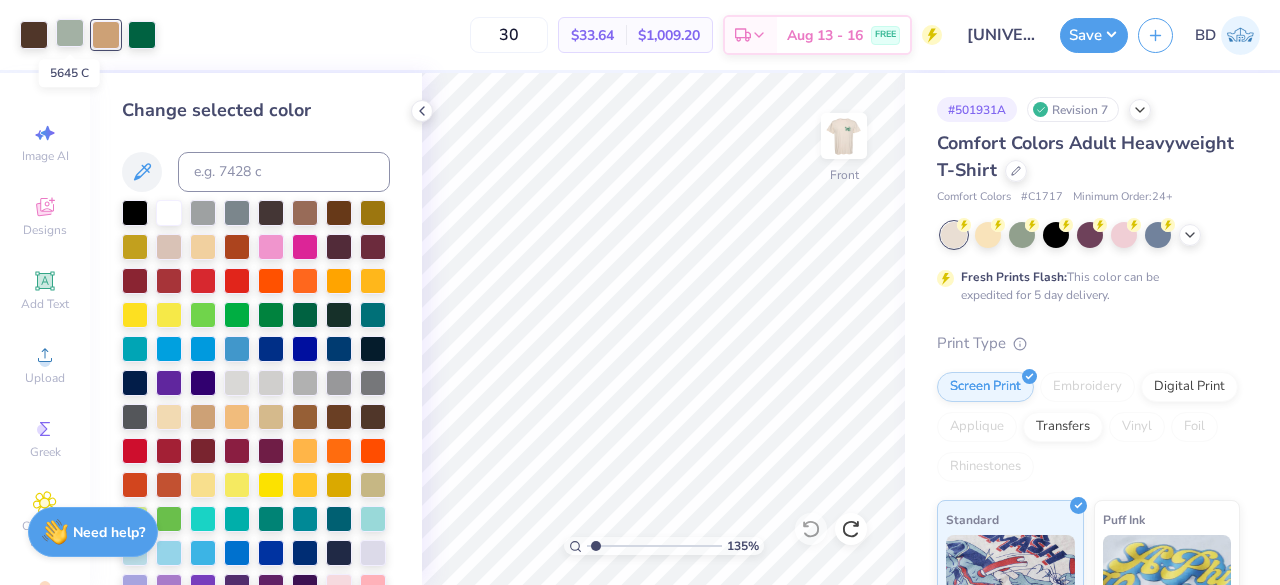 click at bounding box center [70, 33] 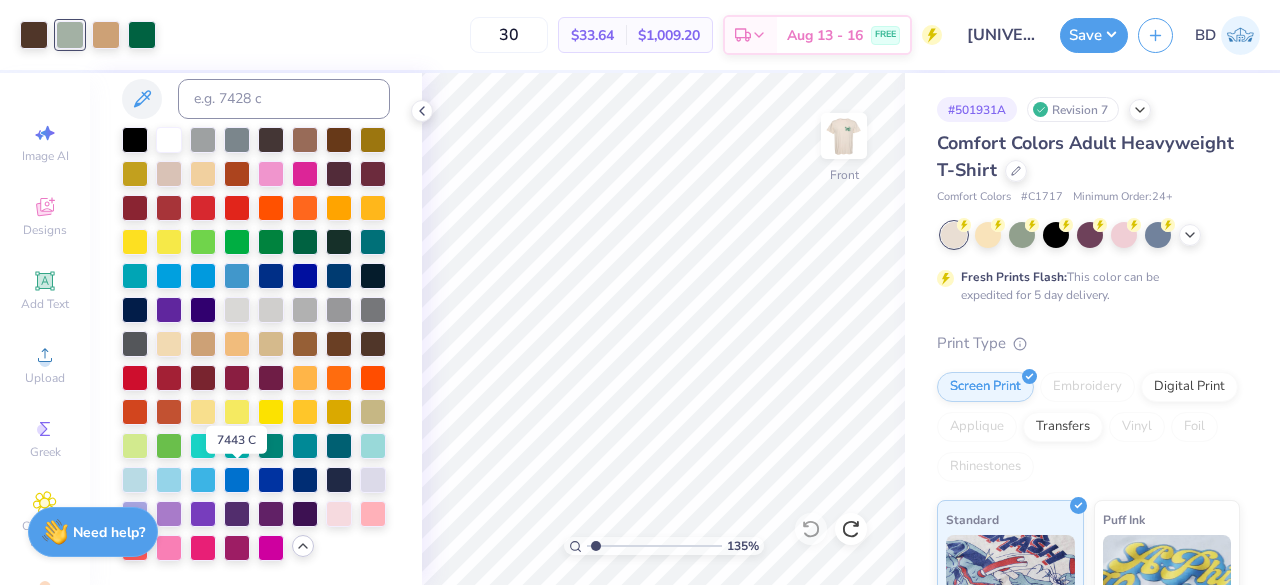 scroll, scrollTop: 0, scrollLeft: 0, axis: both 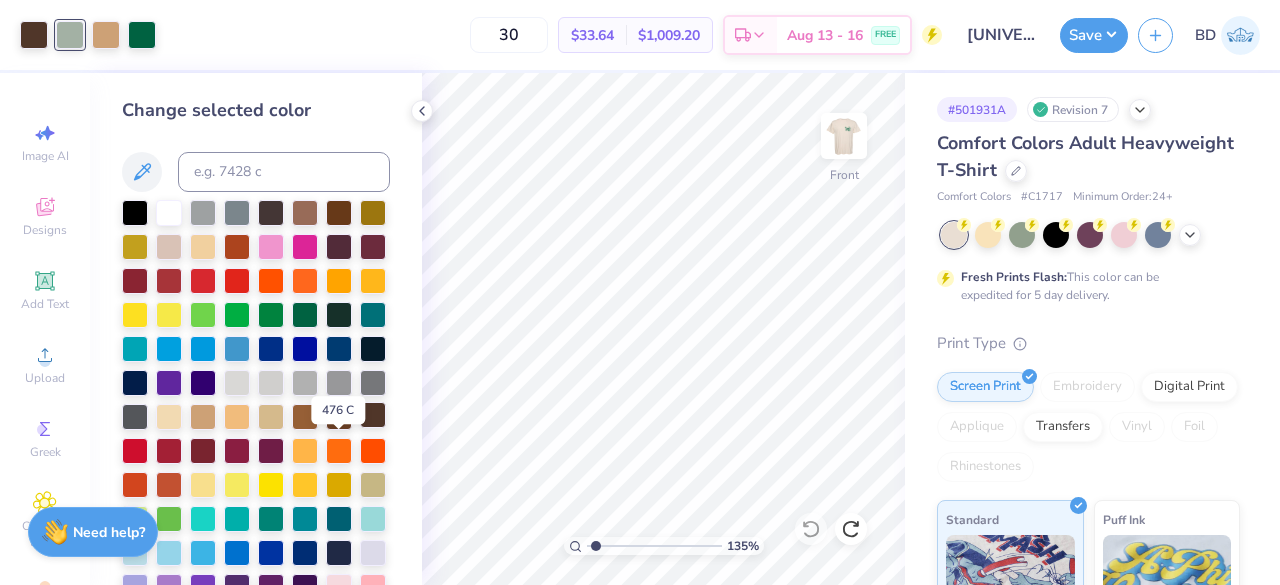 click at bounding box center (373, 415) 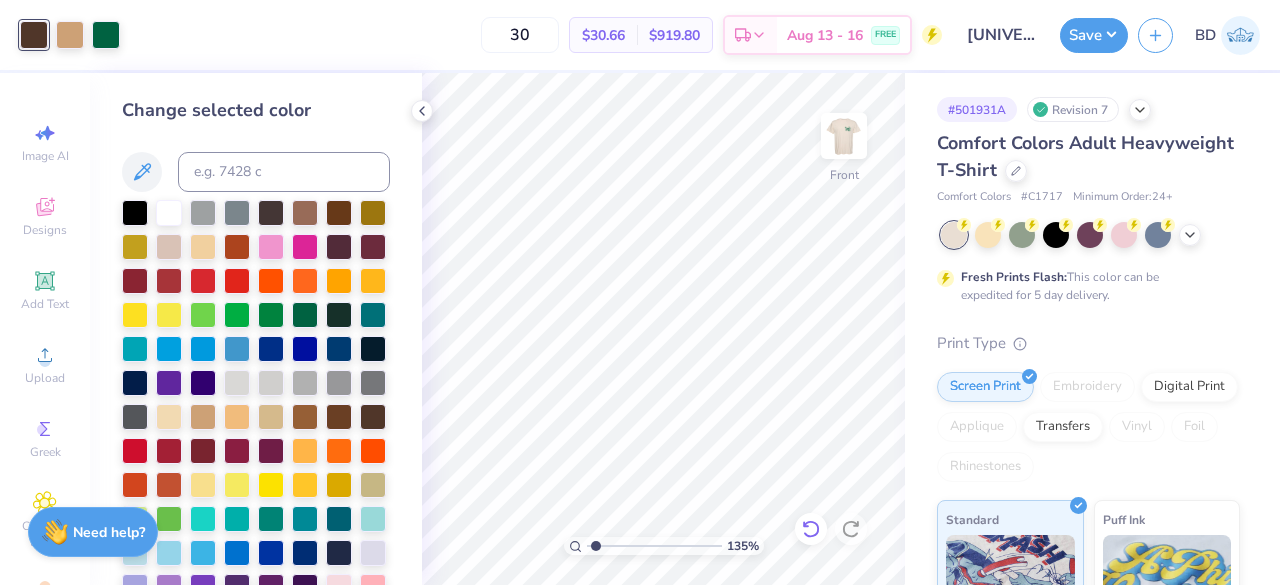 click 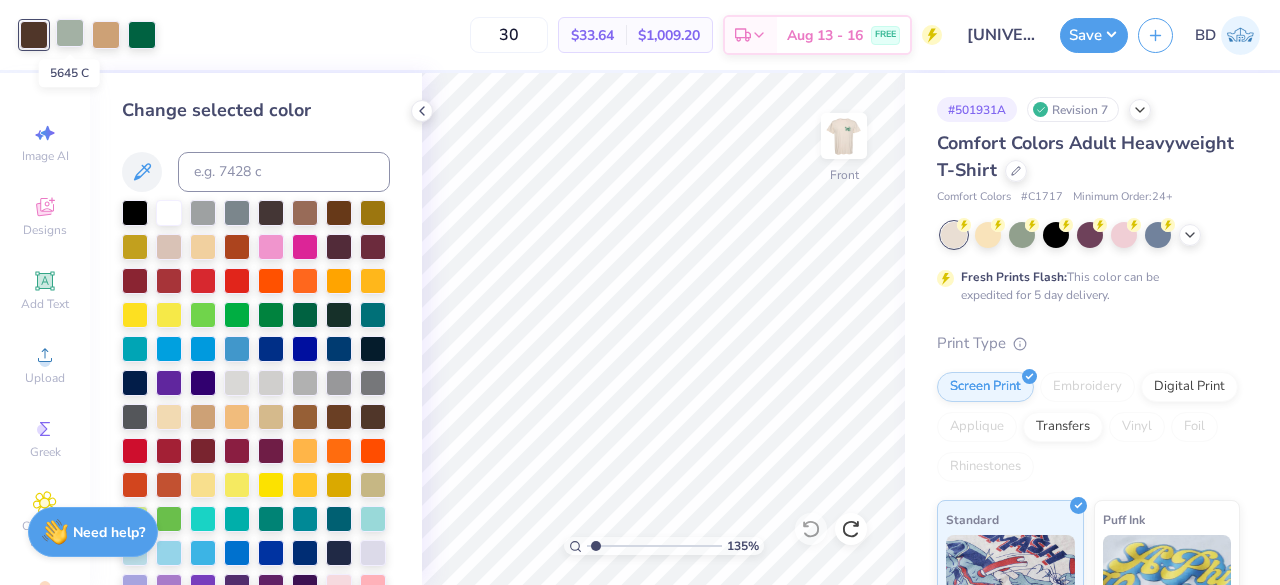 click at bounding box center (70, 33) 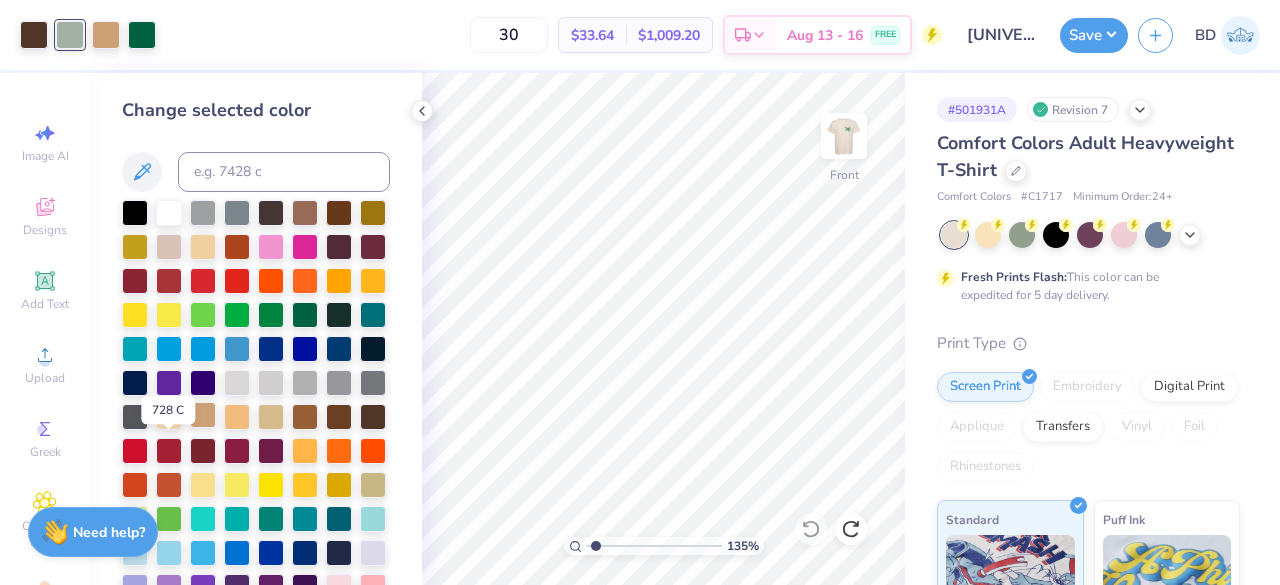 click at bounding box center [203, 415] 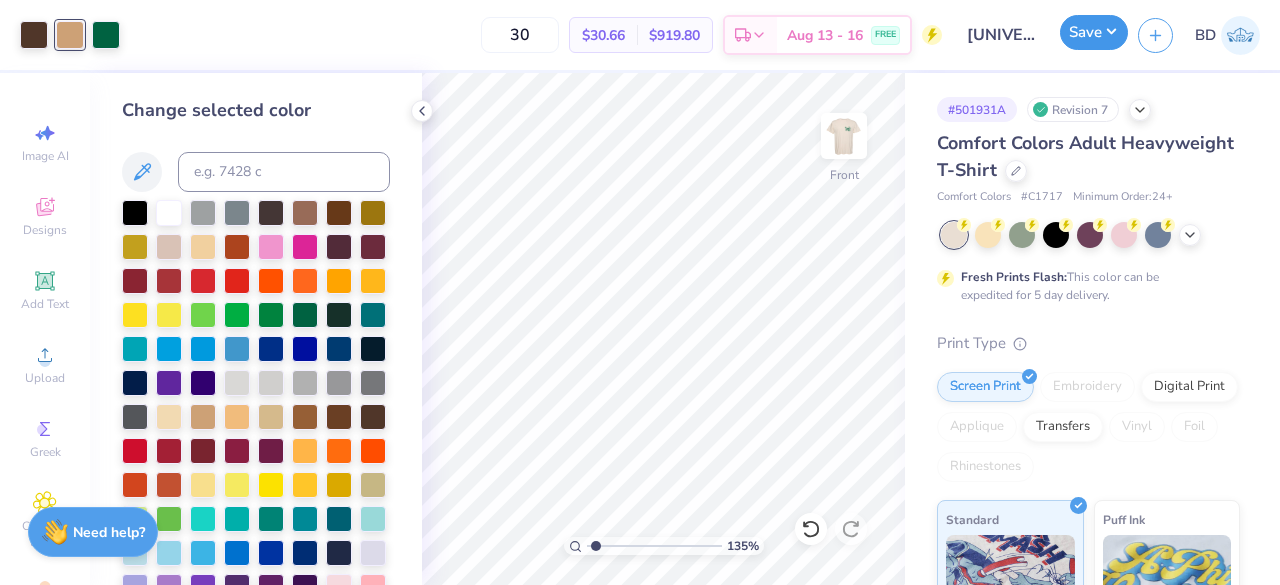 click on "Save" at bounding box center (1094, 32) 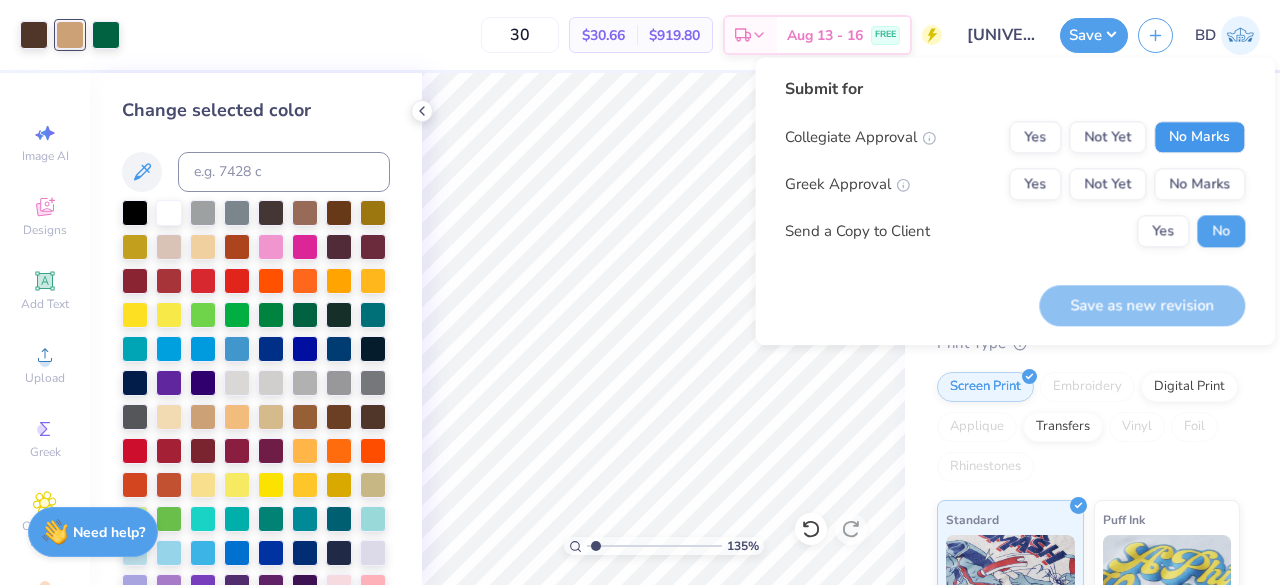 click on "No Marks" at bounding box center [1199, 137] 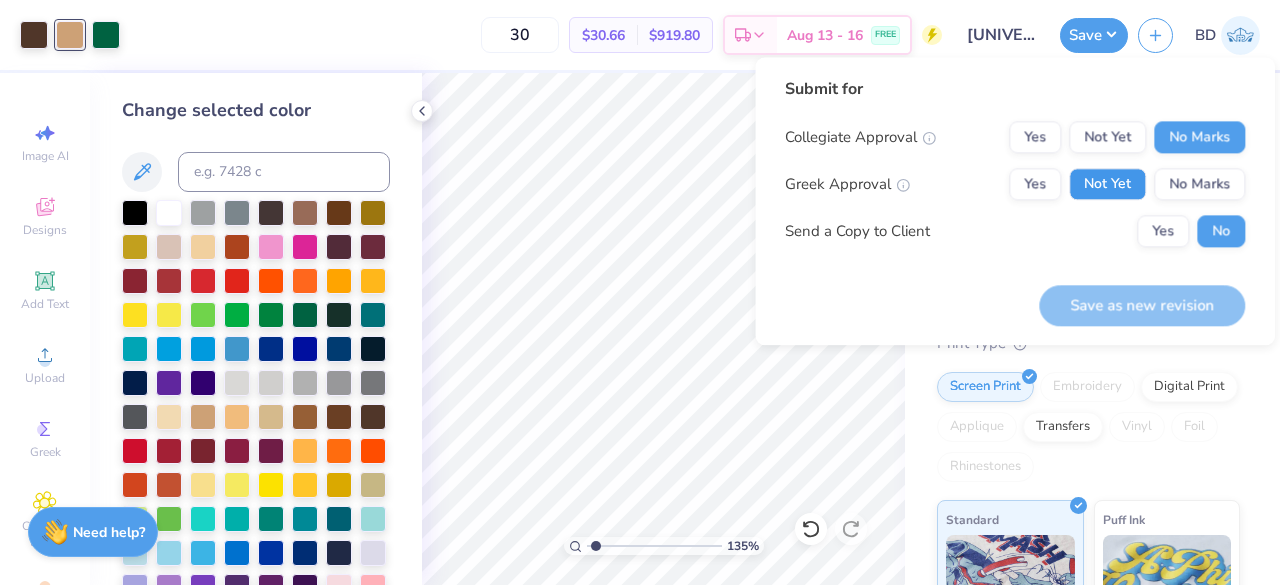 click on "Not Yet" at bounding box center (1107, 184) 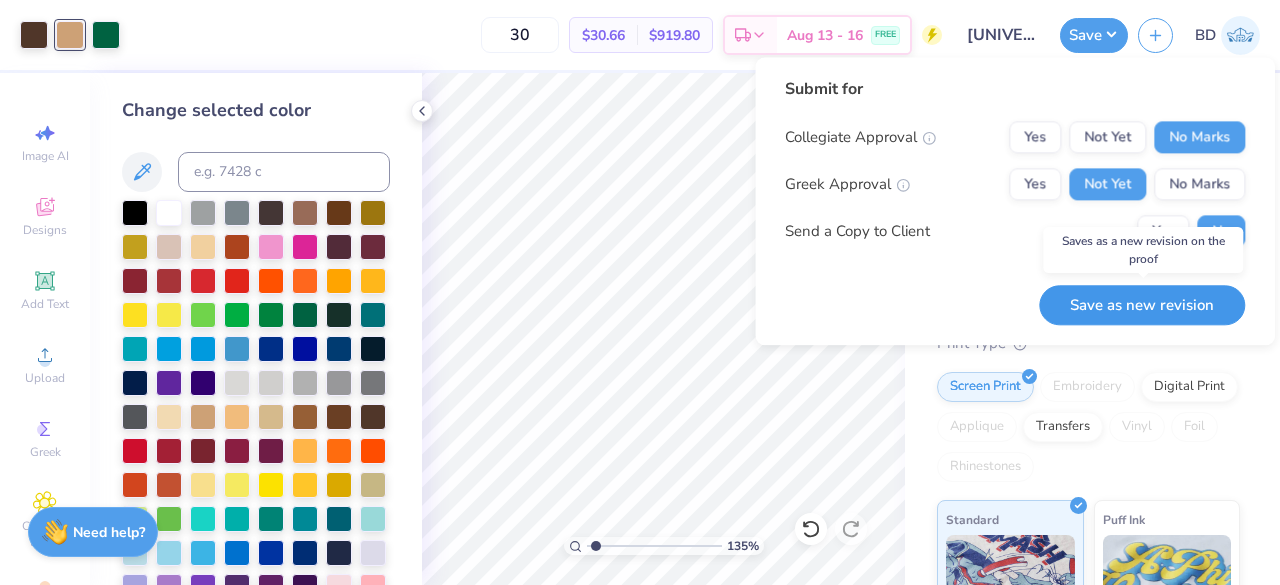 click on "Save as new revision" at bounding box center [1142, 305] 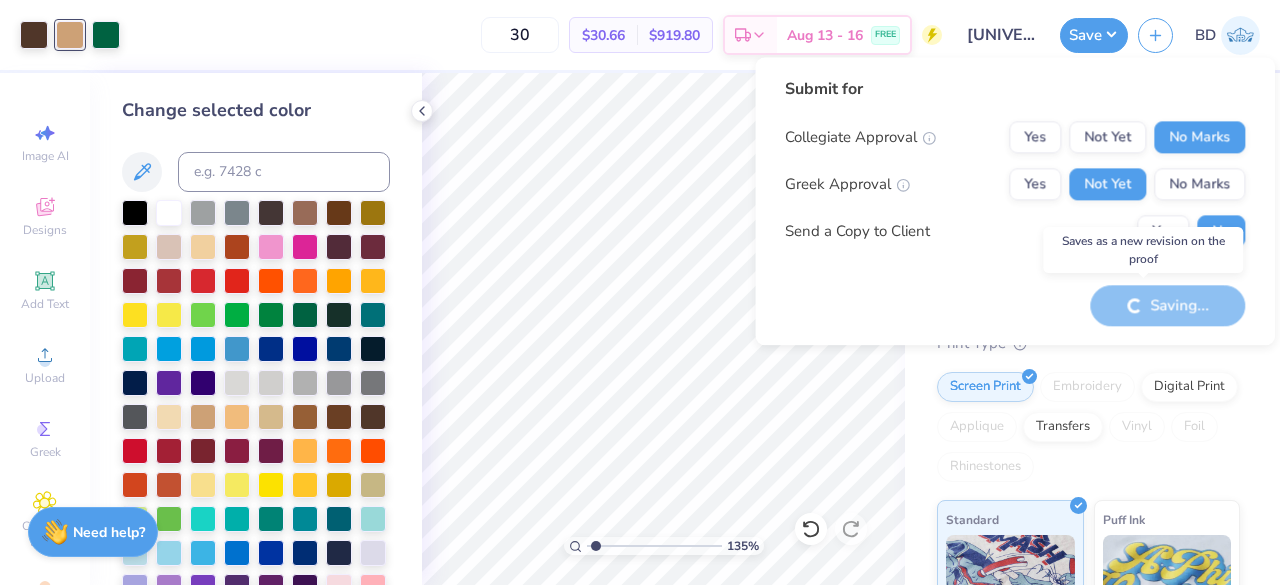 type on "1.35194201982701" 